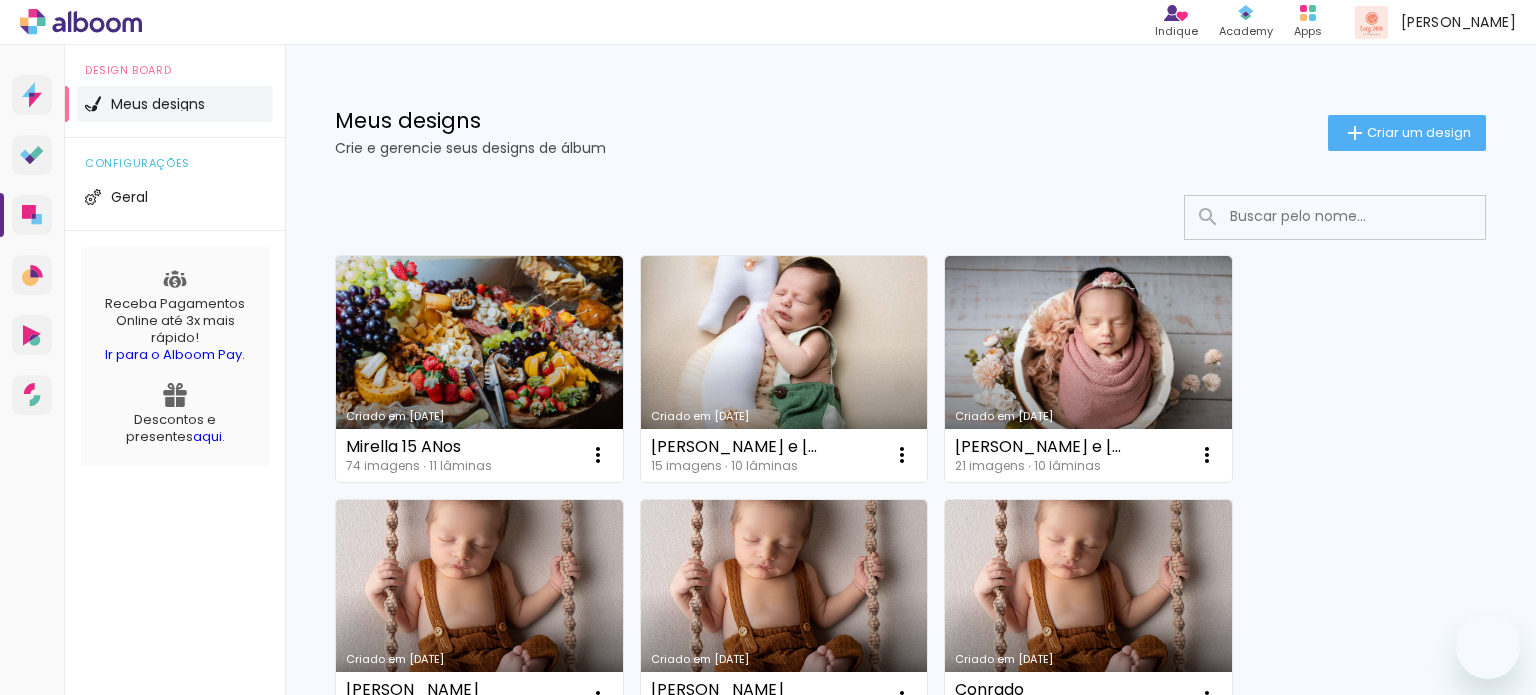 scroll, scrollTop: 0, scrollLeft: 0, axis: both 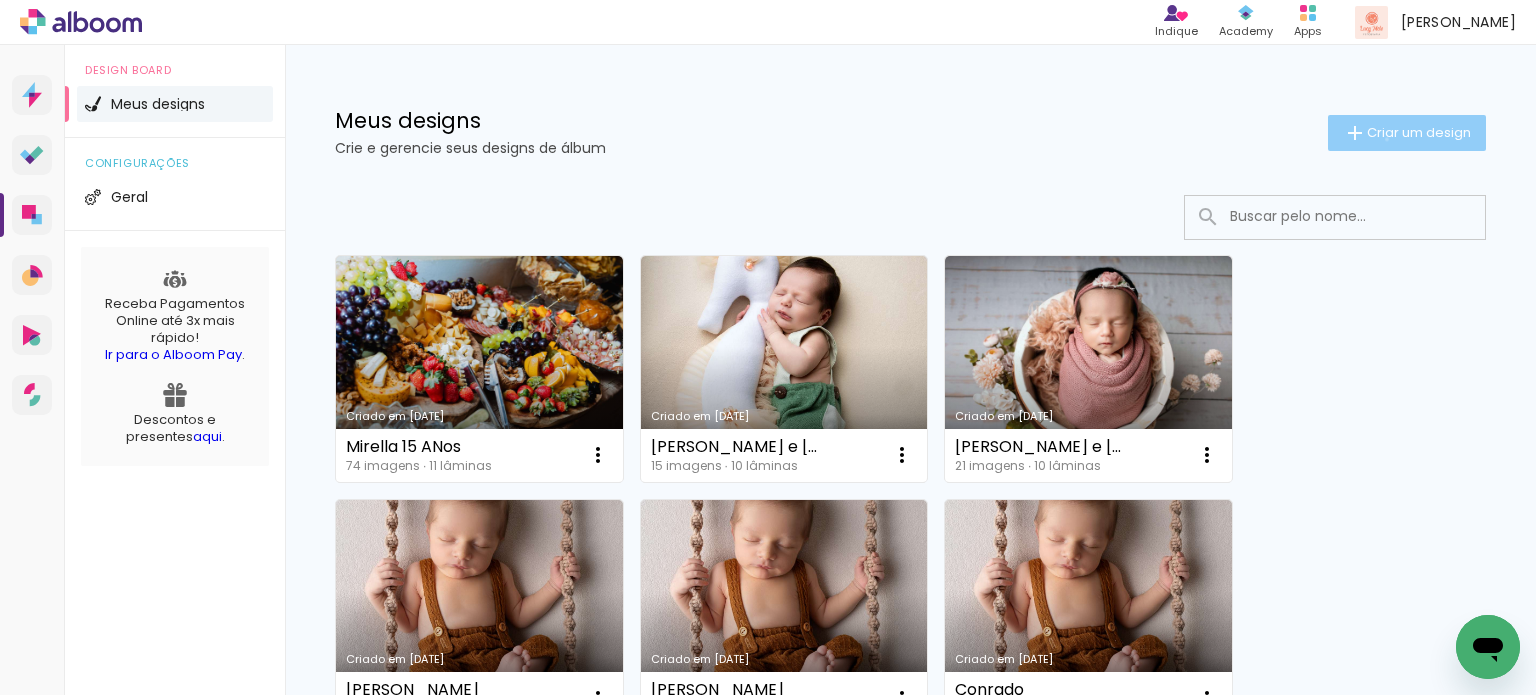 click on "Criar um design" 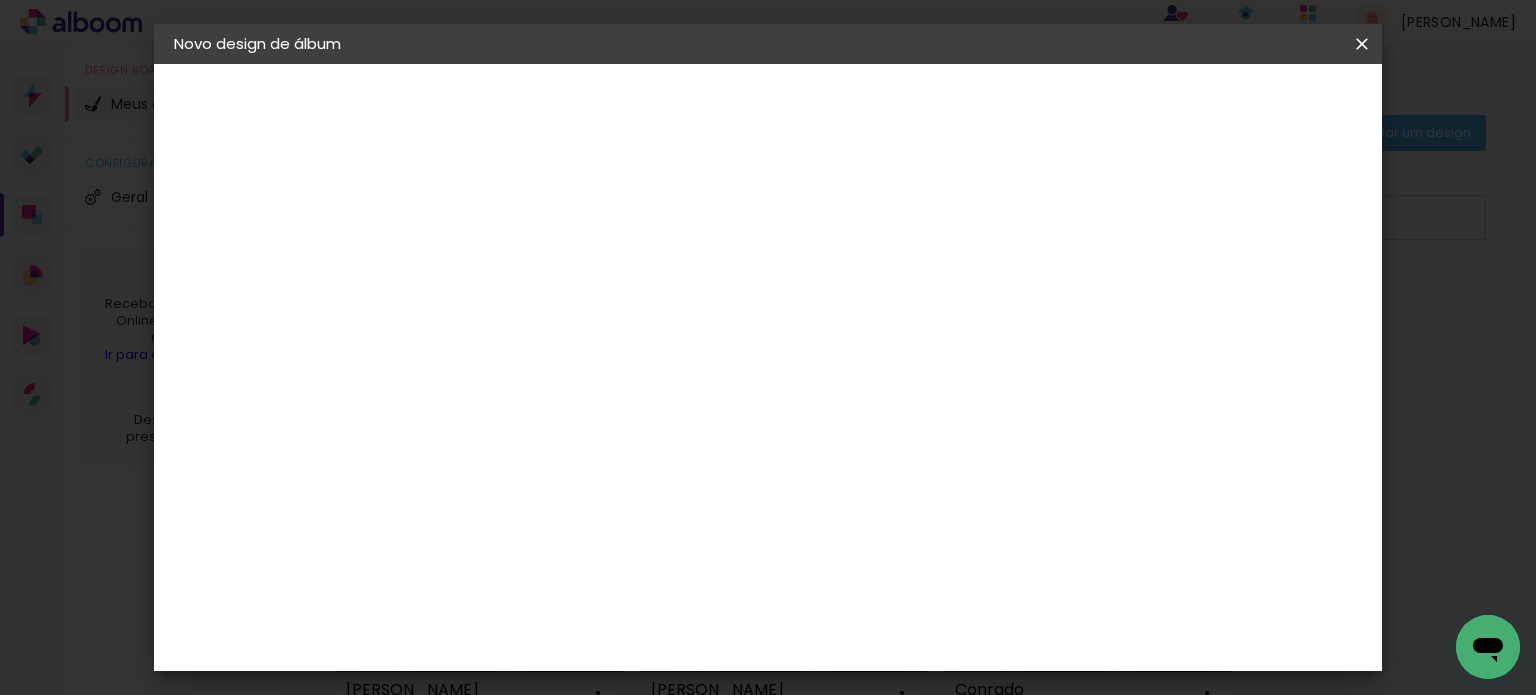 click on "Título do álbum" at bounding box center (0, 0) 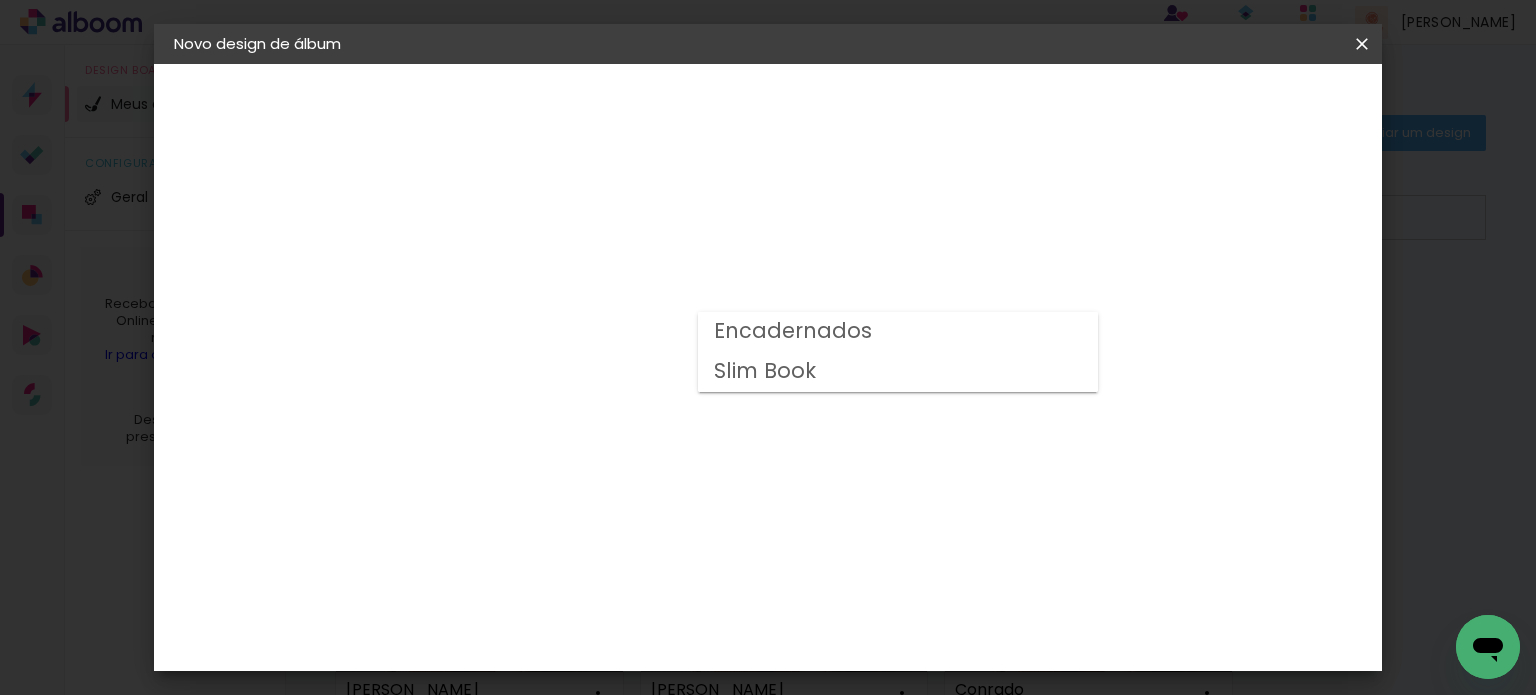click on "Slim Book" at bounding box center (0, 0) 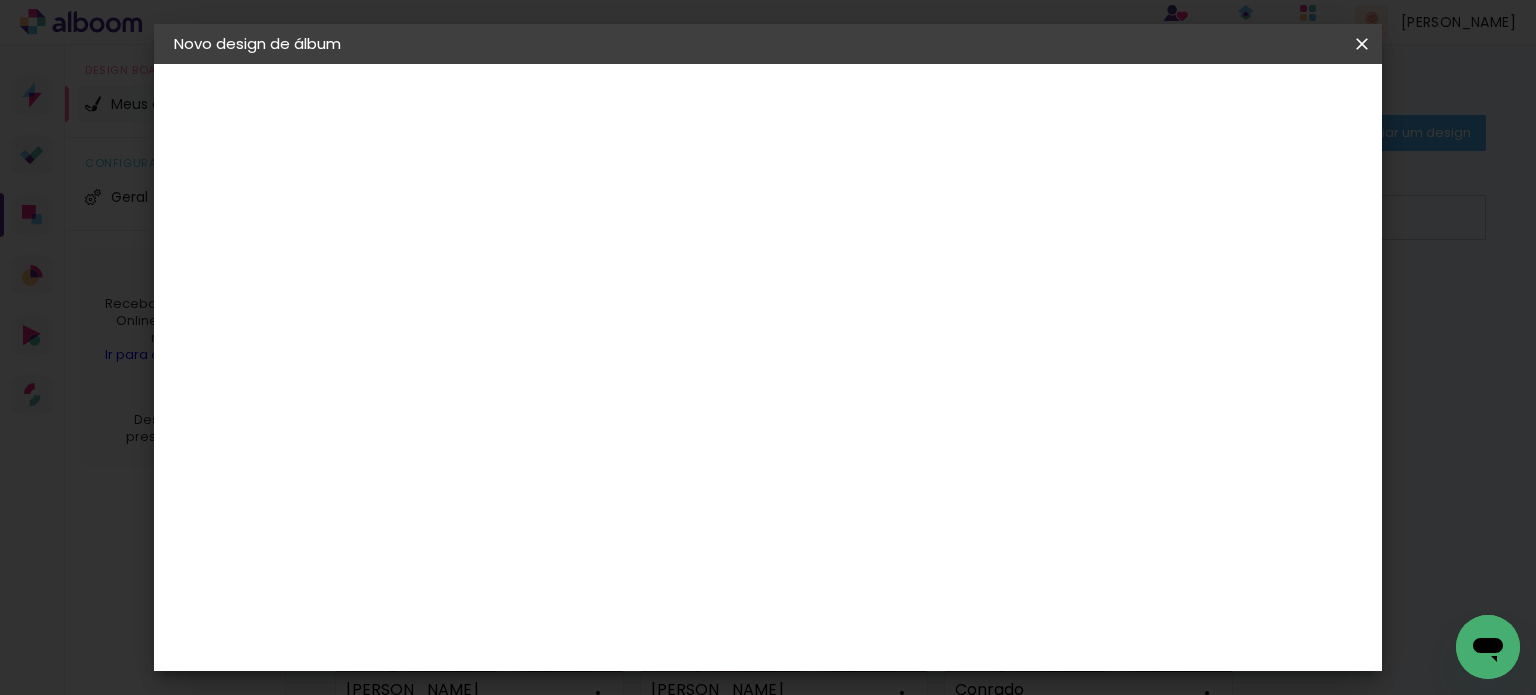 scroll, scrollTop: 500, scrollLeft: 0, axis: vertical 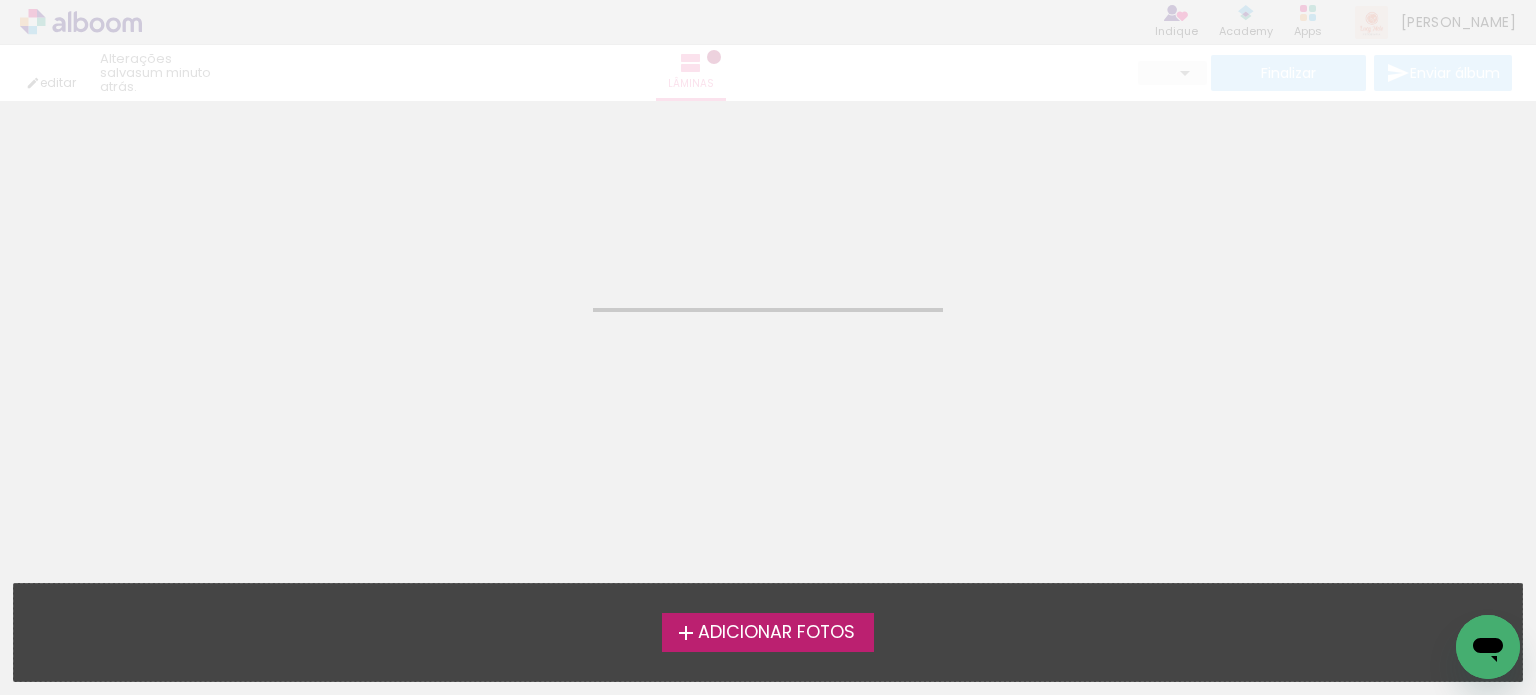 click on "Adicionar Fotos" at bounding box center (768, 632) 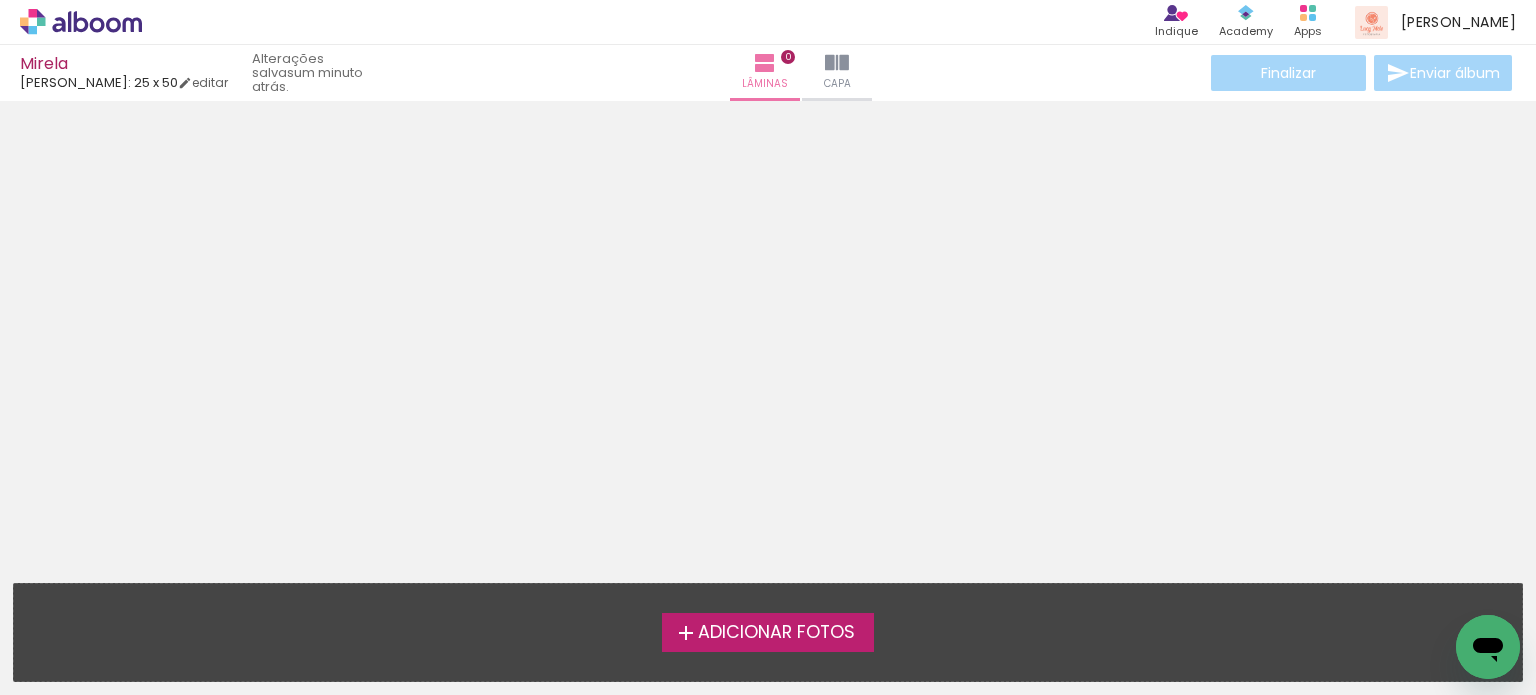 click on "Adicionar Fotos" at bounding box center (776, 633) 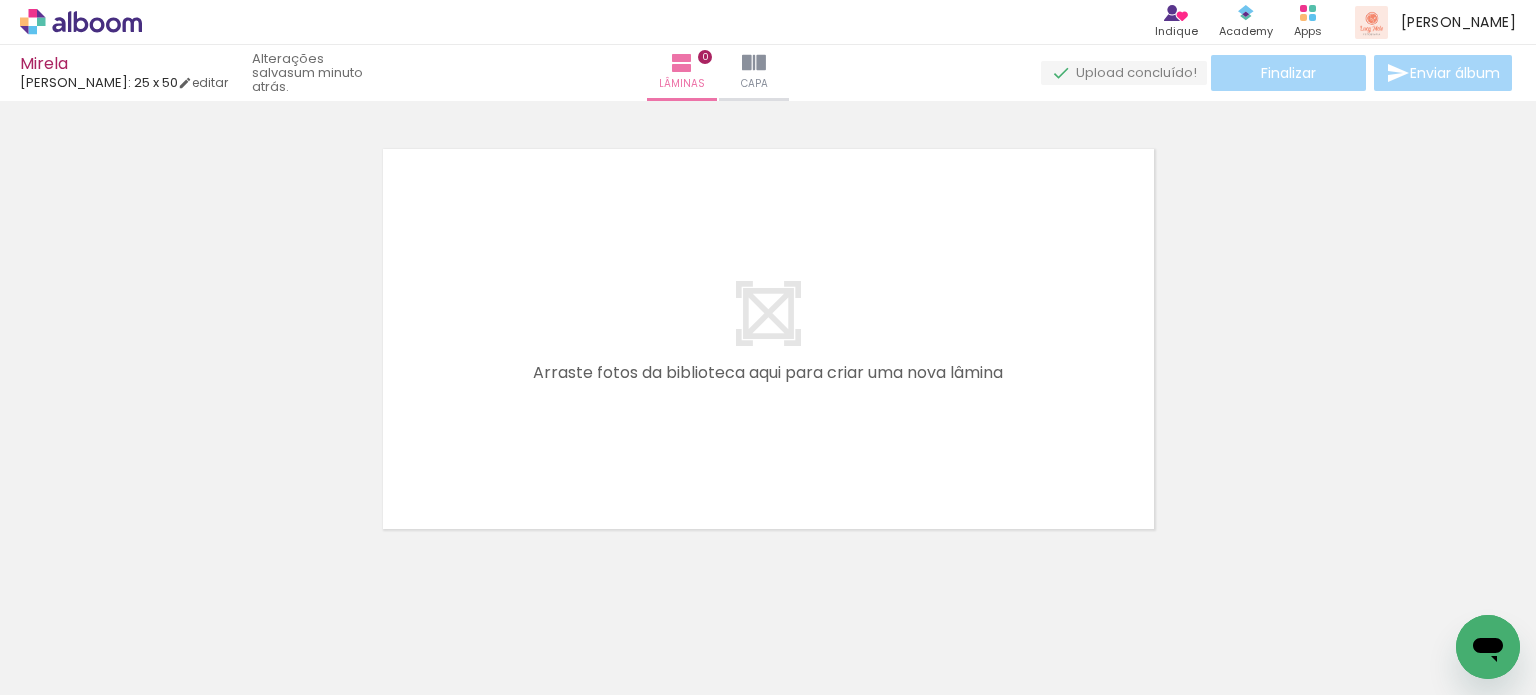 scroll, scrollTop: 25, scrollLeft: 0, axis: vertical 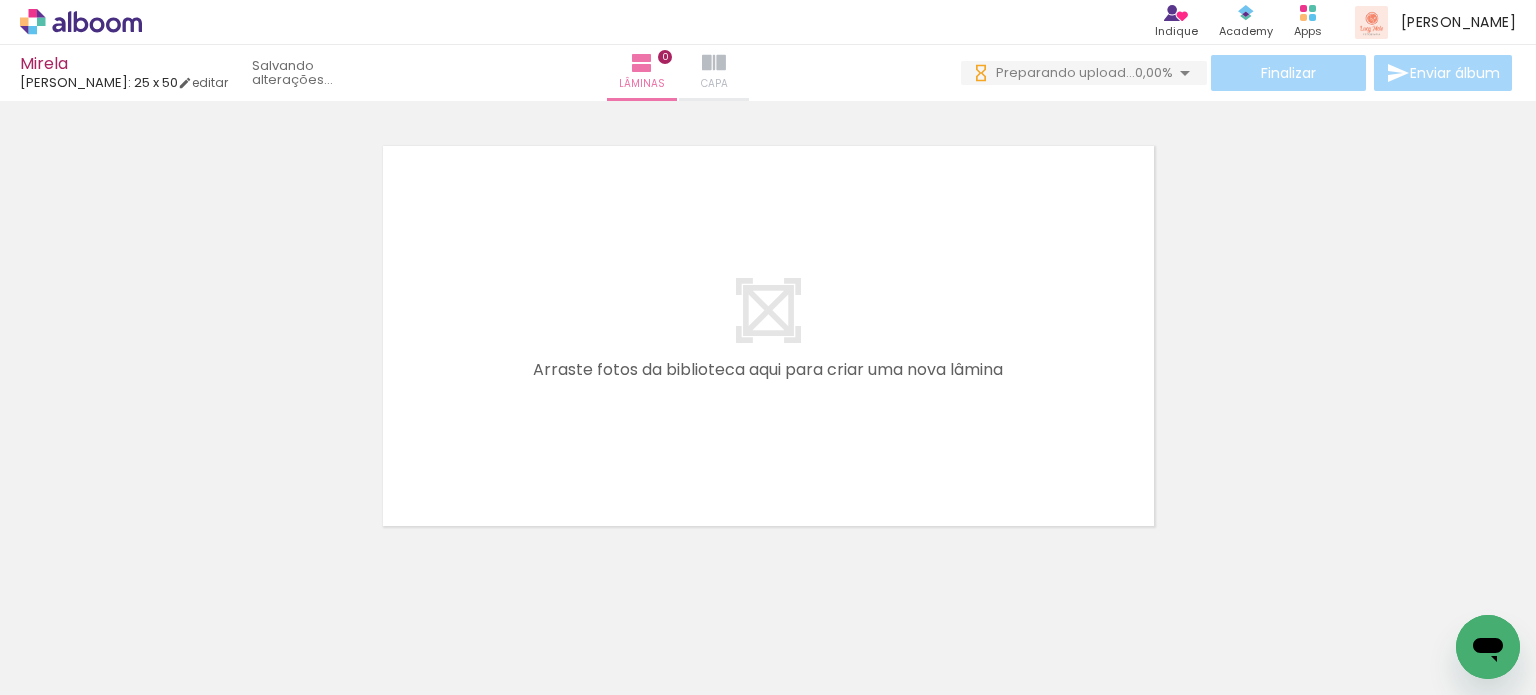 click on "Capa" at bounding box center (714, 73) 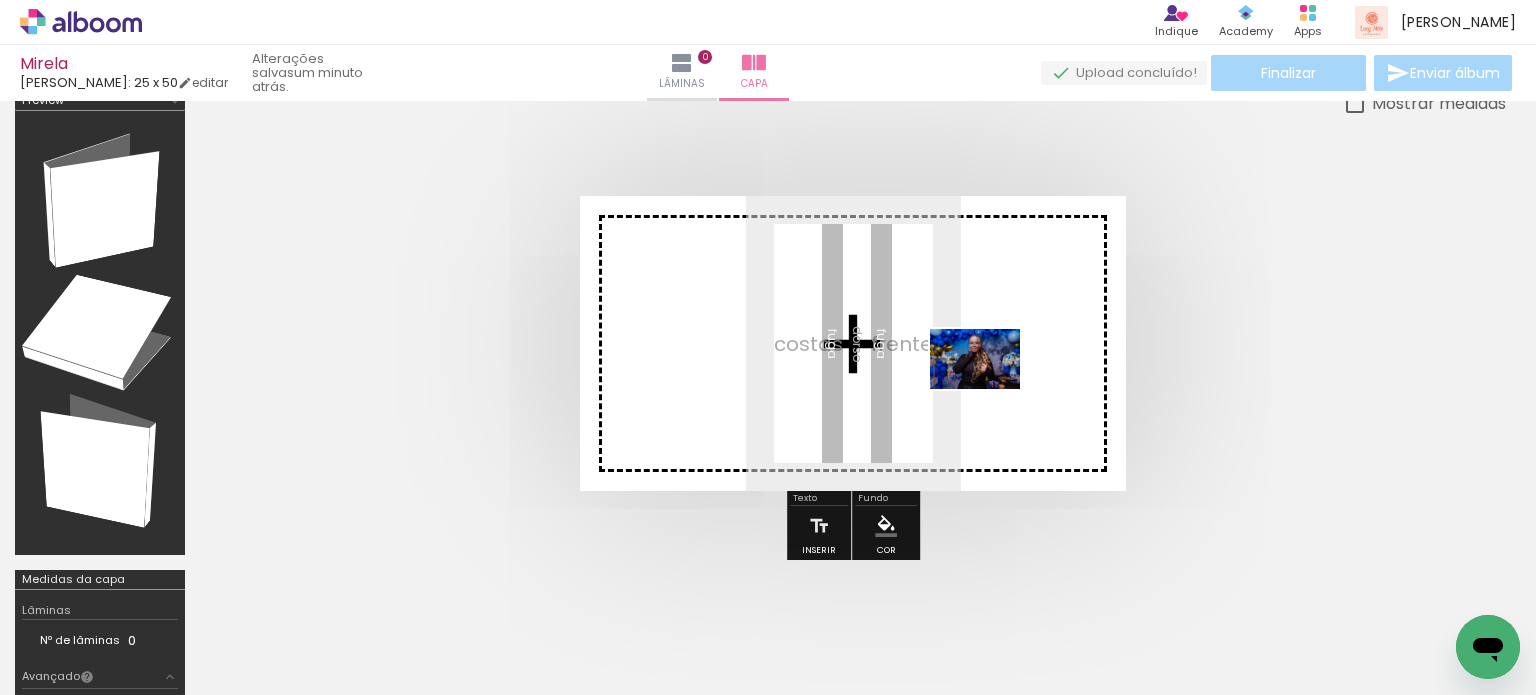 drag, startPoint x: 328, startPoint y: 635, endPoint x: 990, endPoint y: 389, distance: 706.22943 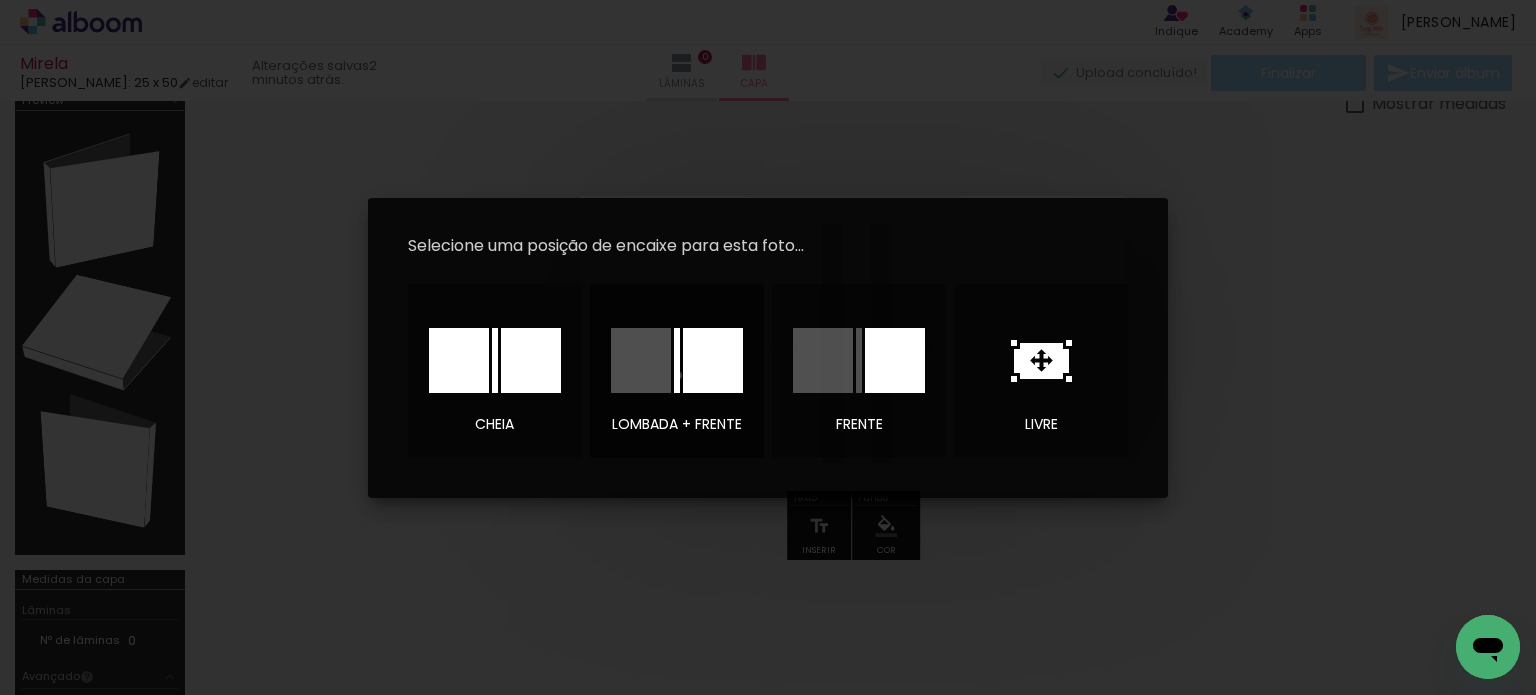 click at bounding box center [677, 360] 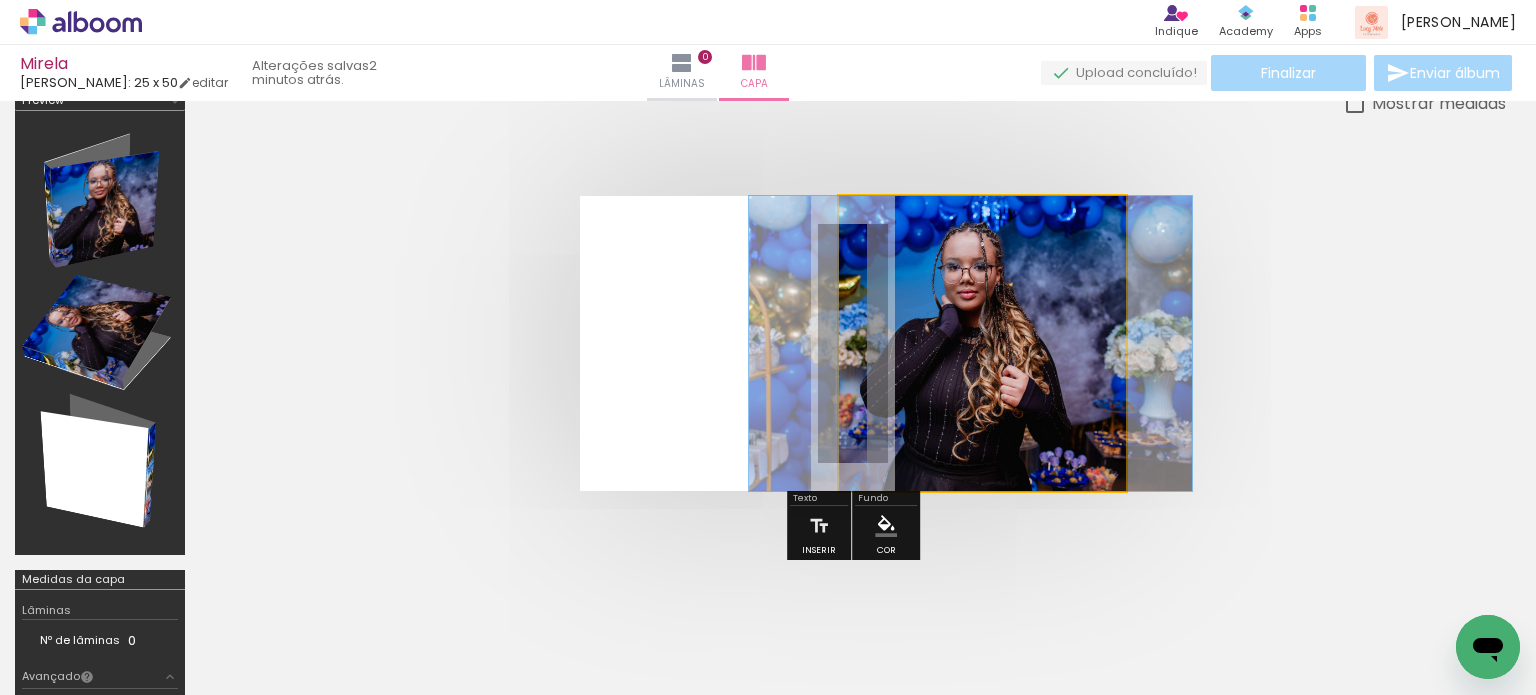 drag, startPoint x: 1020, startPoint y: 383, endPoint x: 1008, endPoint y: 388, distance: 13 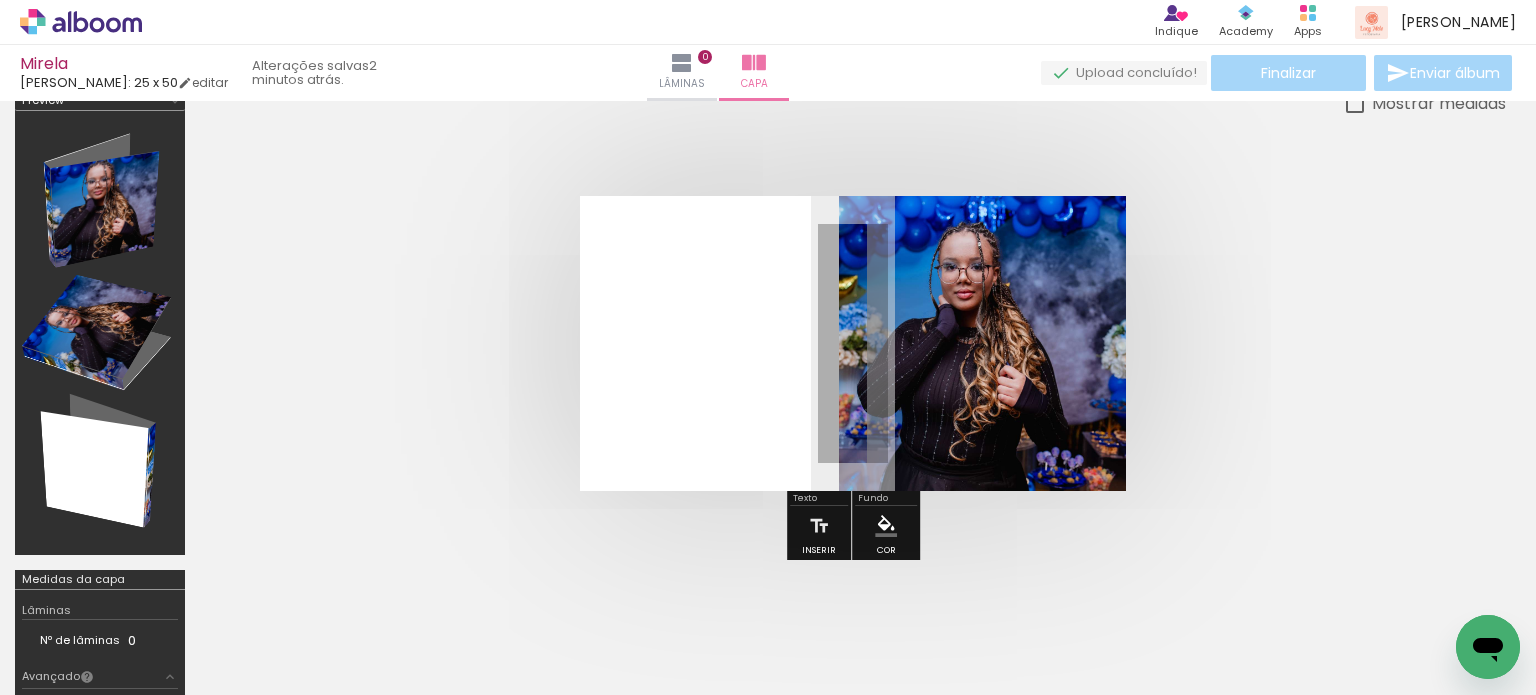 click at bounding box center [886, 526] 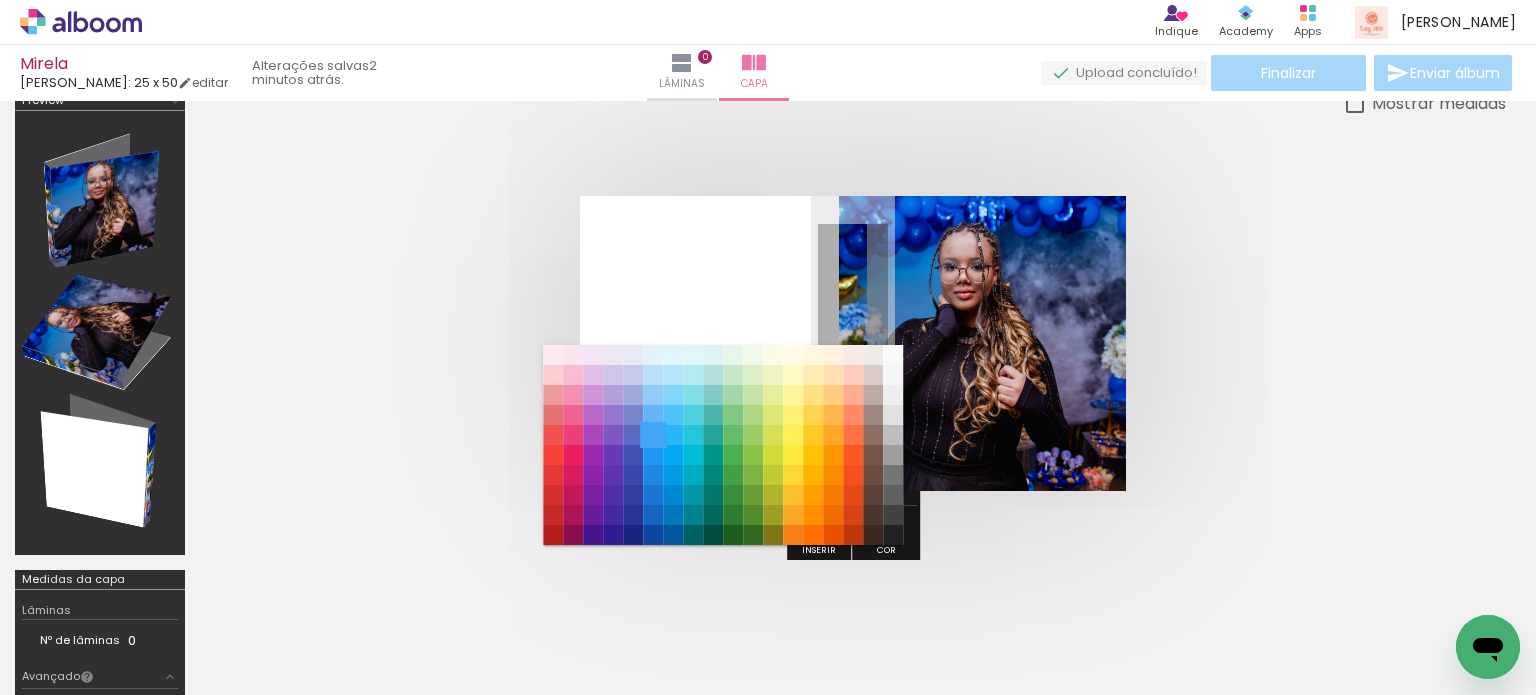 click on "#42a5f5" at bounding box center [653, 435] 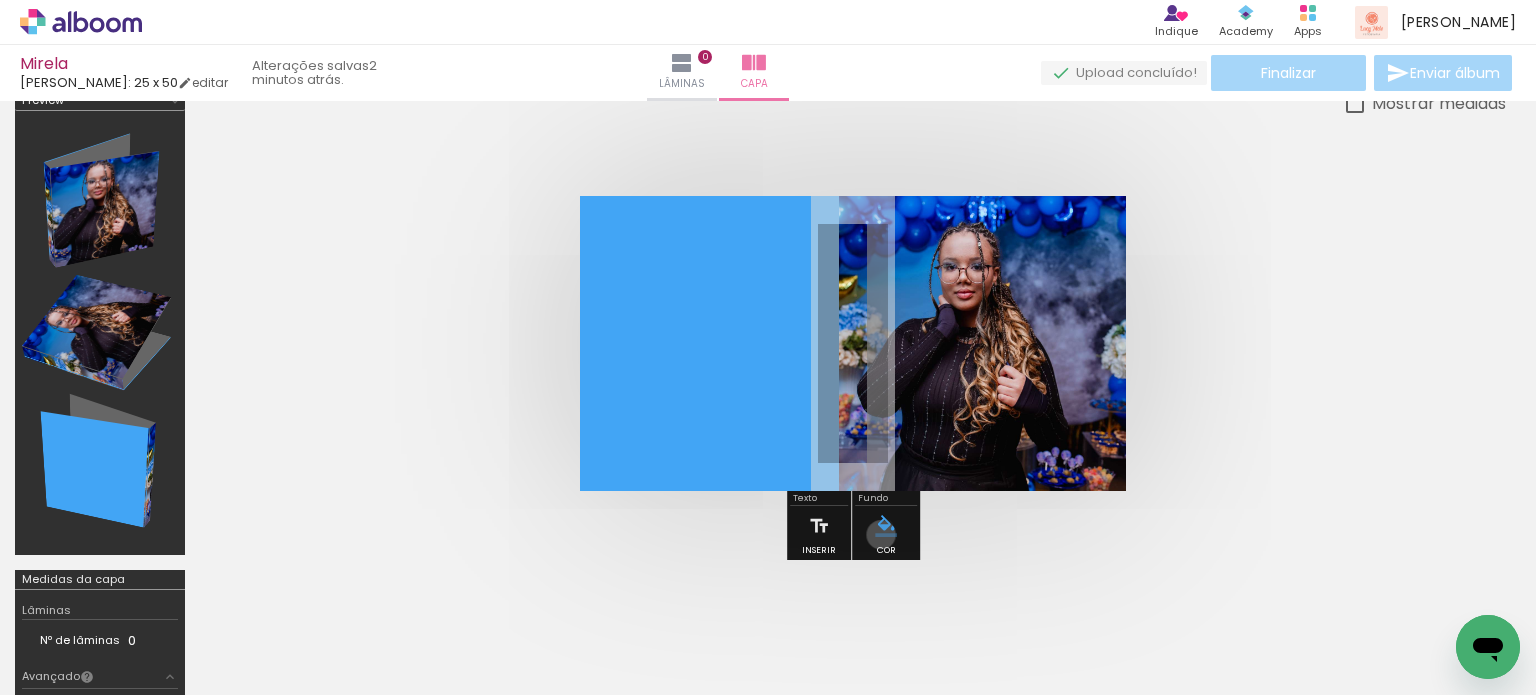 click at bounding box center (886, 526) 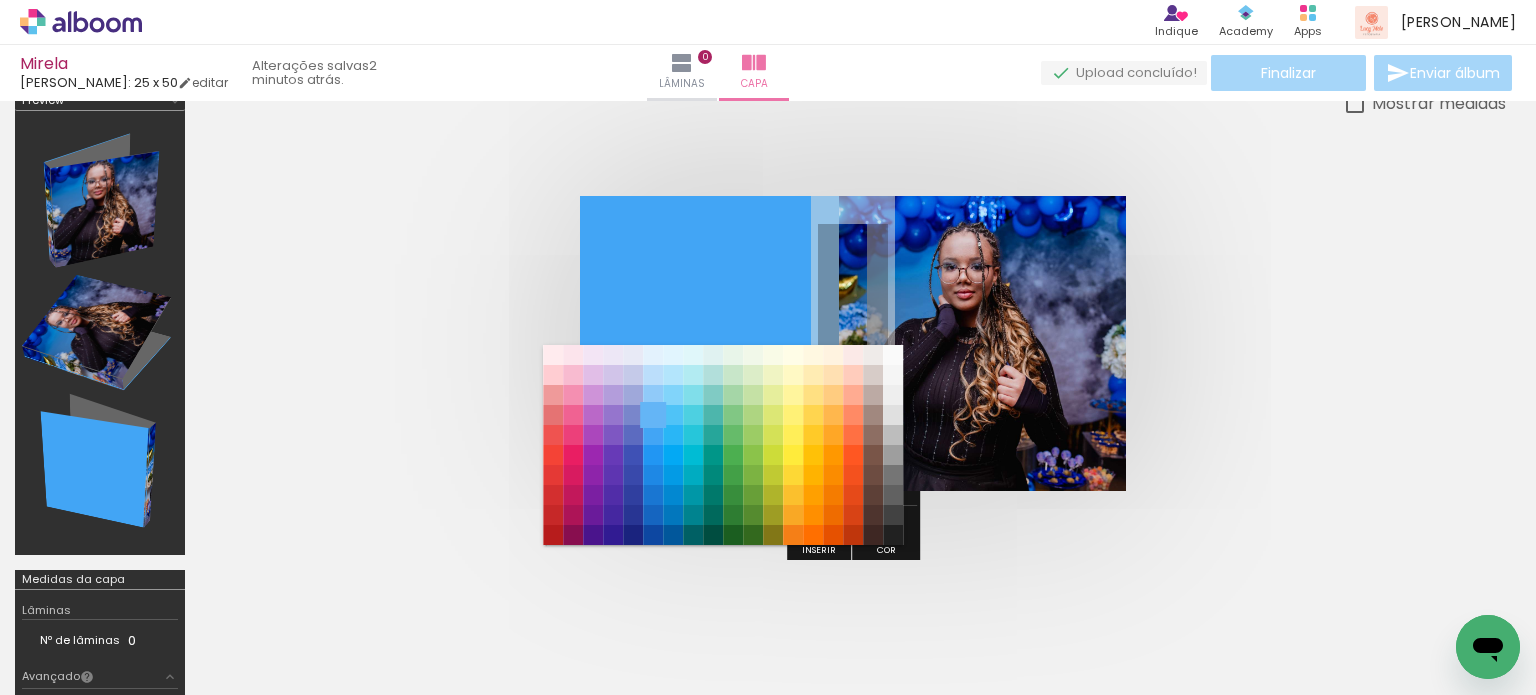 click on "#64b5f6" at bounding box center (653, 415) 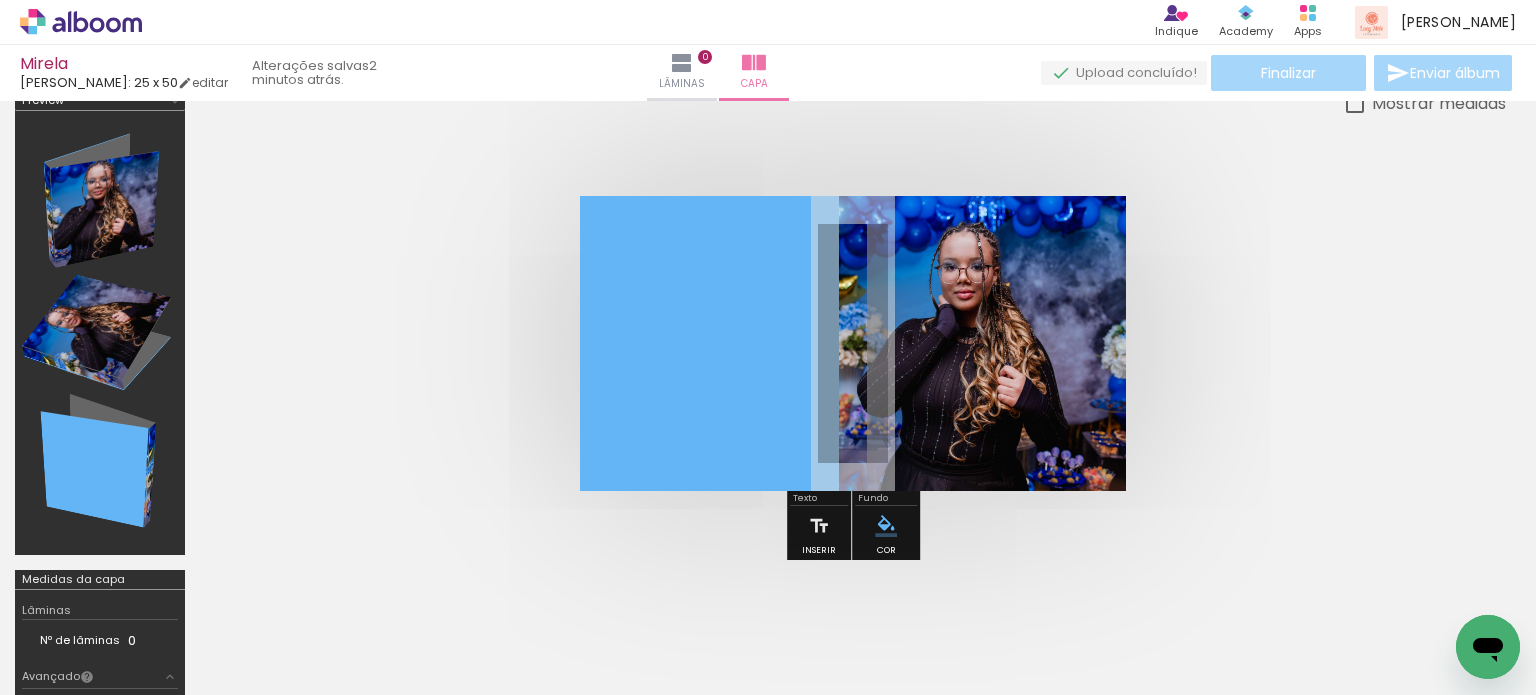 click on "#ffebee #ffcdd2 #ef9a9a #e57373 #ef5350 #f44336 #e53935 #d32f2f #c62828 #b71c1c #fce4ec #f8bbd0 #f48fb1 #f06292 #ec407a #e91e63 #d81b60 #c2185b #ad1457 #880e4f #f3e5f5 #e1bee7 #ce93d8 #ba68c8 #ab47bc #9c27b0 #8e24aa #7b1fa2 #6a1b9a #4a148c #ede7f6 #d1c4e9 #b39ddb #9575cd #7e57c2 #673ab7 #5e35b1 #512da8 #4527a0 #311b92 #e8eaf6 #c5cae9 #9fa8da #7986cb #5c6bc0 #3f51b5 #3949ab #303f9f #283593 #1a237e #e3f2fd #bbdefb #90caf9 #64b5f6 #42a5f5 #2196f3 #1e88e5 #1976d2 #1565c0 #0d47a1 #e1f5fe #b3e5fc #81d4fa #4fc3f7 #29b6f6 #03a9f4 #039be5 #0288d1 #0277bd #01579b #e0f7fa #b2ebf2 #80deea #4dd0e1 #26c6da #00bcd4 #00acc1 #0097a7 #00838f #006064 #e0f2f1 #b2dfdb #80cbc4 #4db6ac #26a69a #009688 #00897b #00796b #00695c #004d40 #e8f5e9 #c8e6c9 #a5d6a7 #81c784 #66bb6a #4caf50 #43a047 #388e3c #2e7d32 #1b5e20 #f1f8e9 #dcedc8 #c5e1a5 #aed581 #9ccc65 #8bc34a #7cb342 #689f38 #558b2f #33691e #f9fbe7 #f0f4c3 #e6ee9c #dce775 #d4e157 #cddc39 #c0ca33 #afb42b #9e9d24 #827717 #fffde7 #fff9c4 #fff59d #fff176 #ffee58 #ffeb3b #fdd835 #fbc02d" at bounding box center [886, 526] 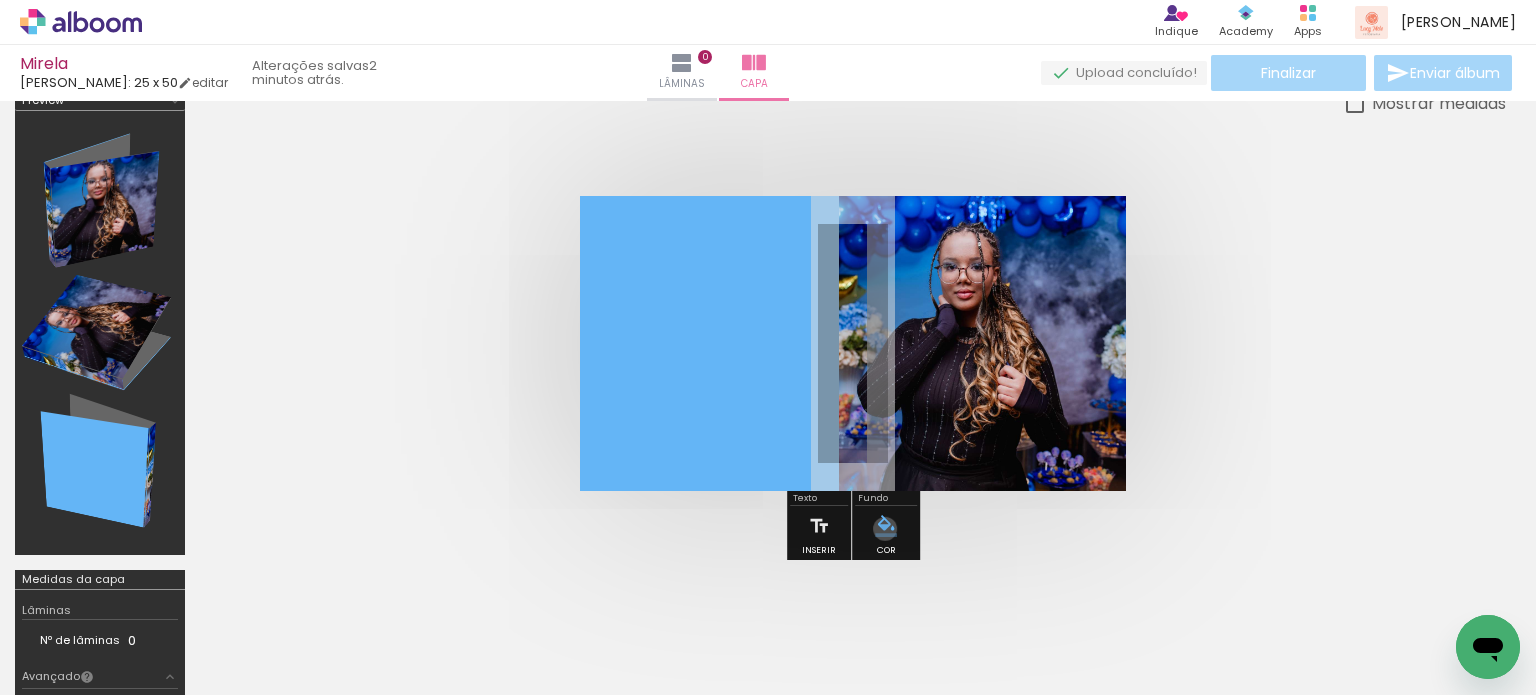 click at bounding box center (886, 526) 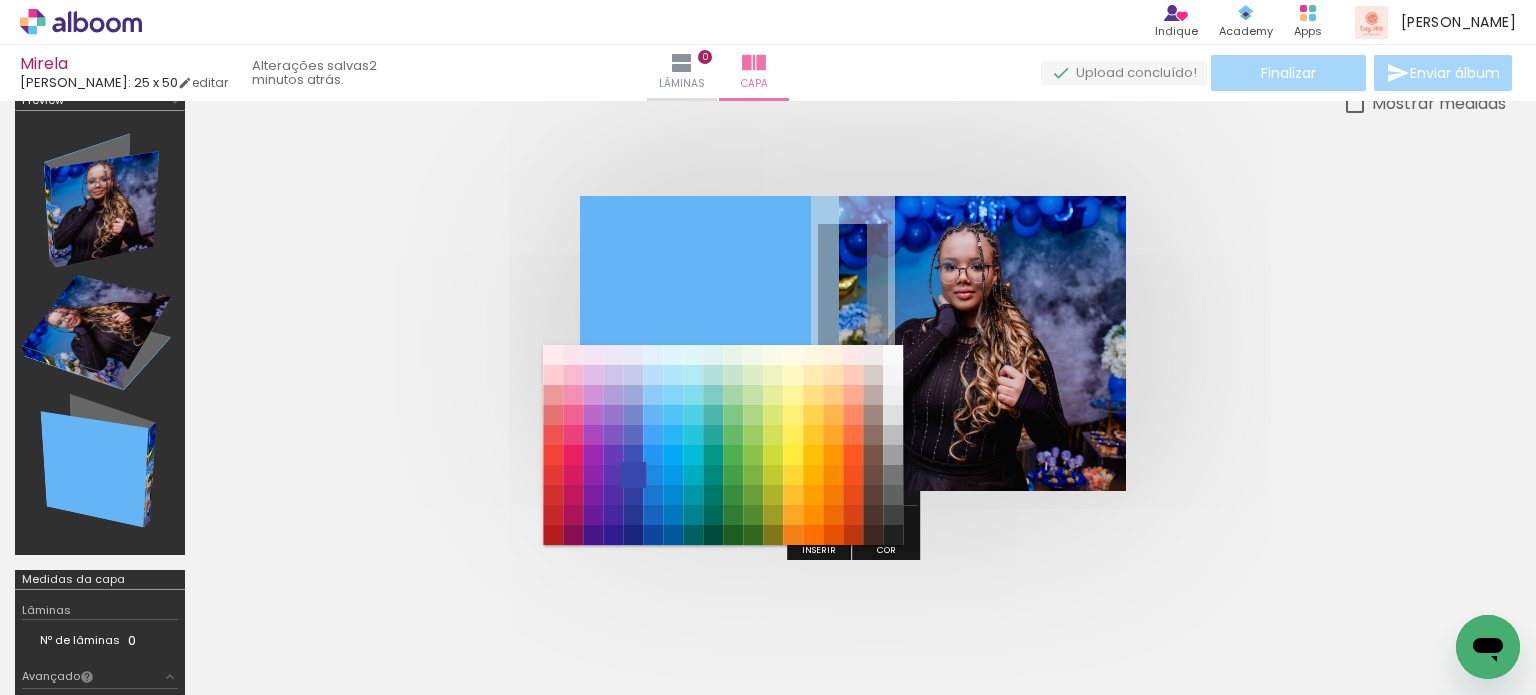 click on "#3949ab" at bounding box center (633, 475) 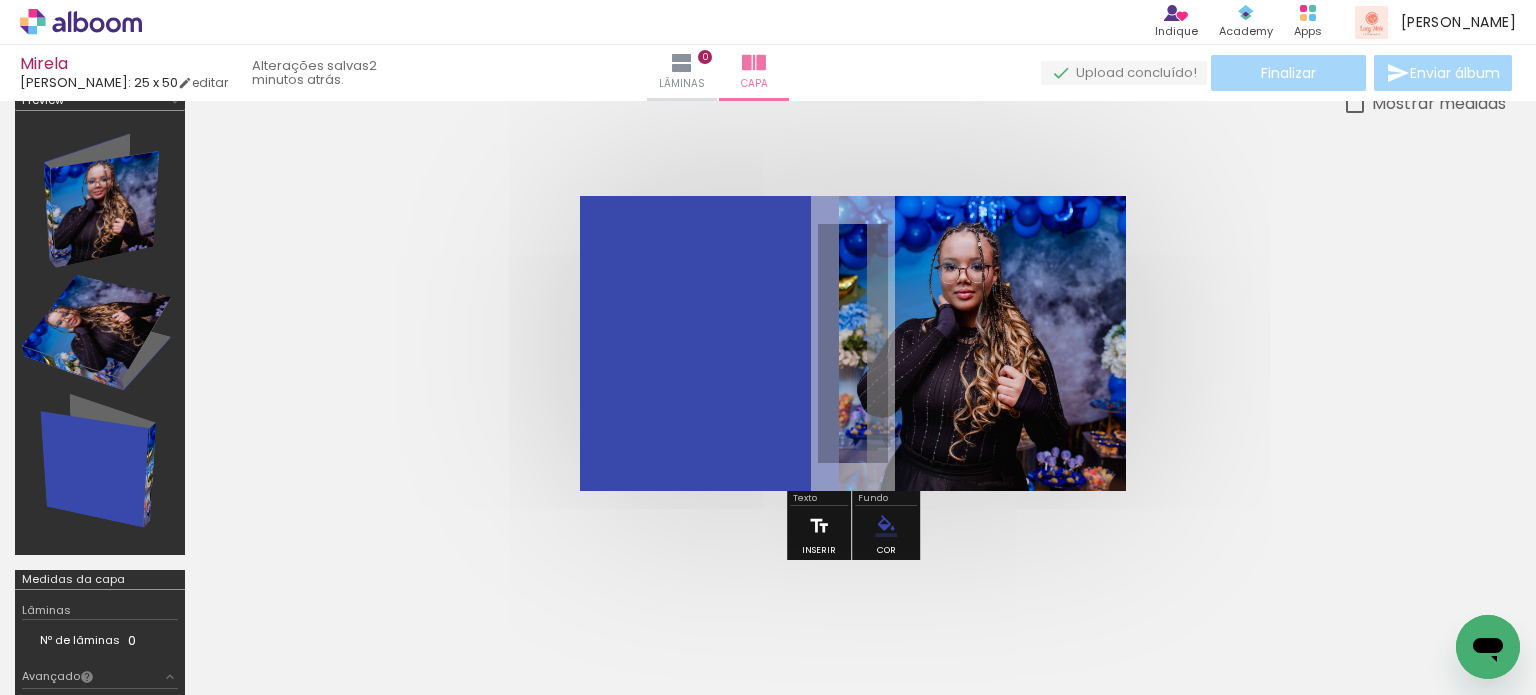 click at bounding box center (819, 526) 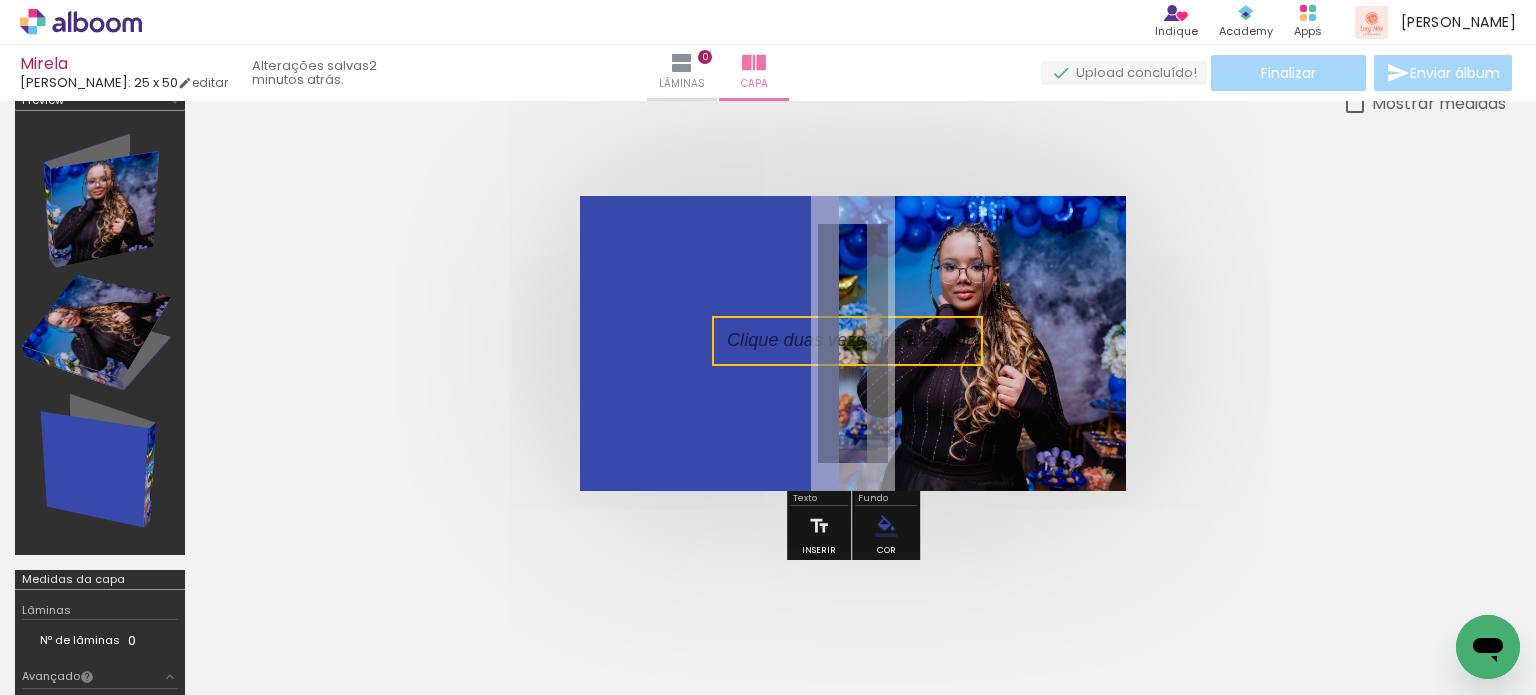 click at bounding box center [847, 341] 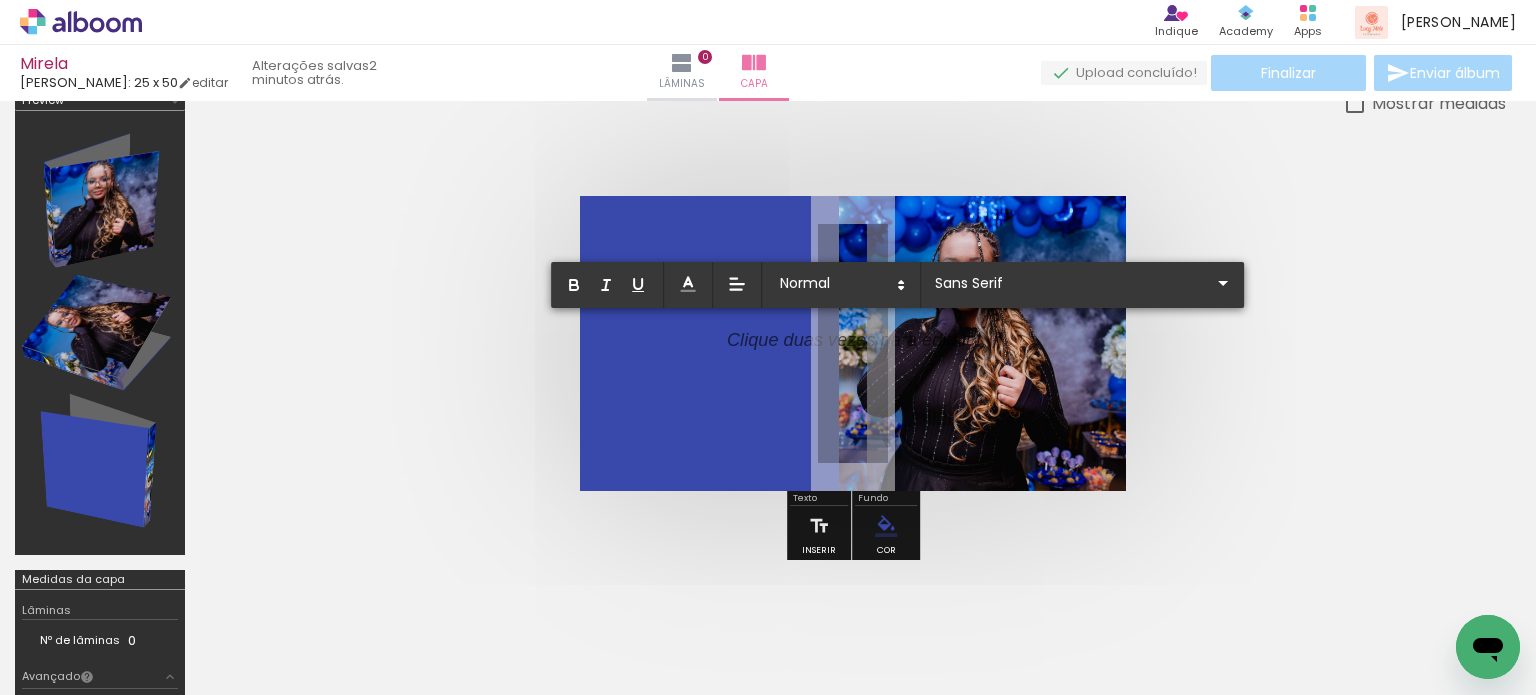 type 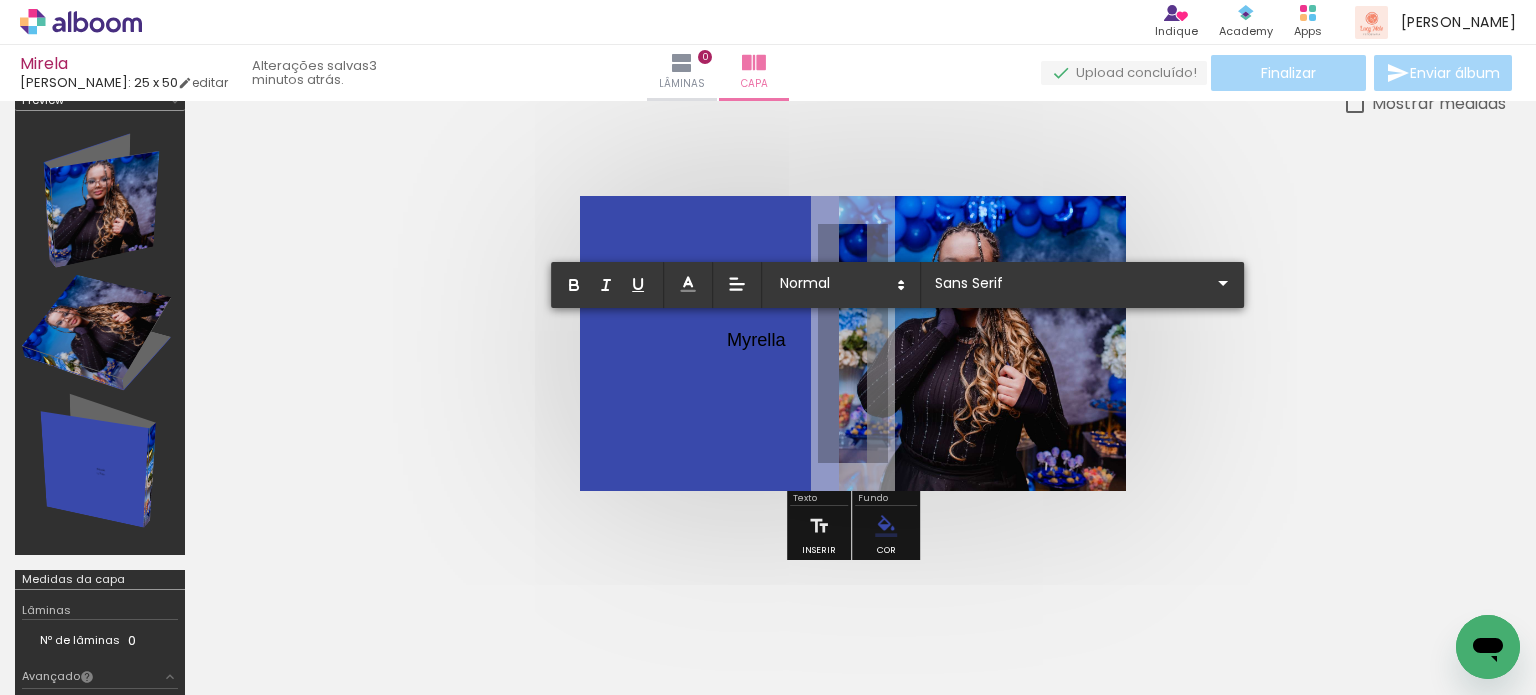 drag, startPoint x: 724, startPoint y: 343, endPoint x: 735, endPoint y: 340, distance: 11.401754 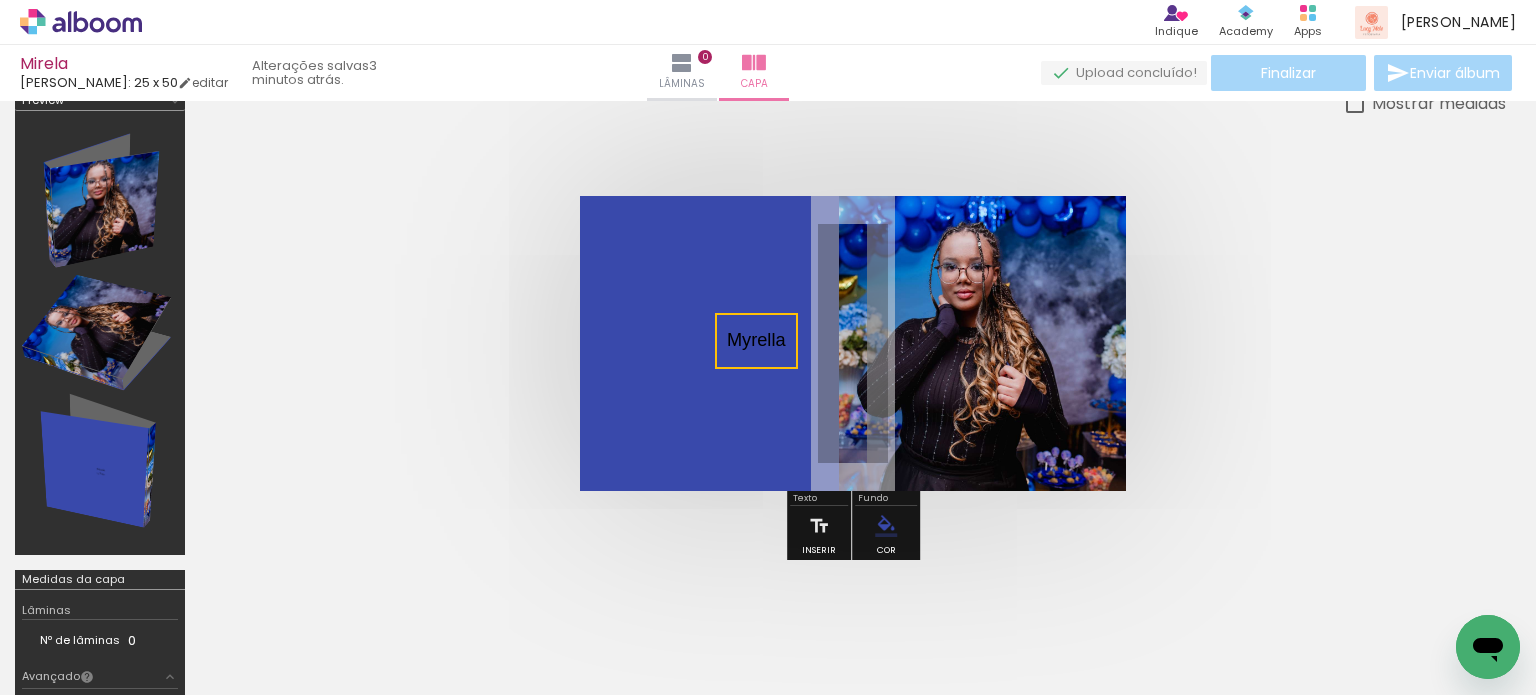 click at bounding box center (756, 341) 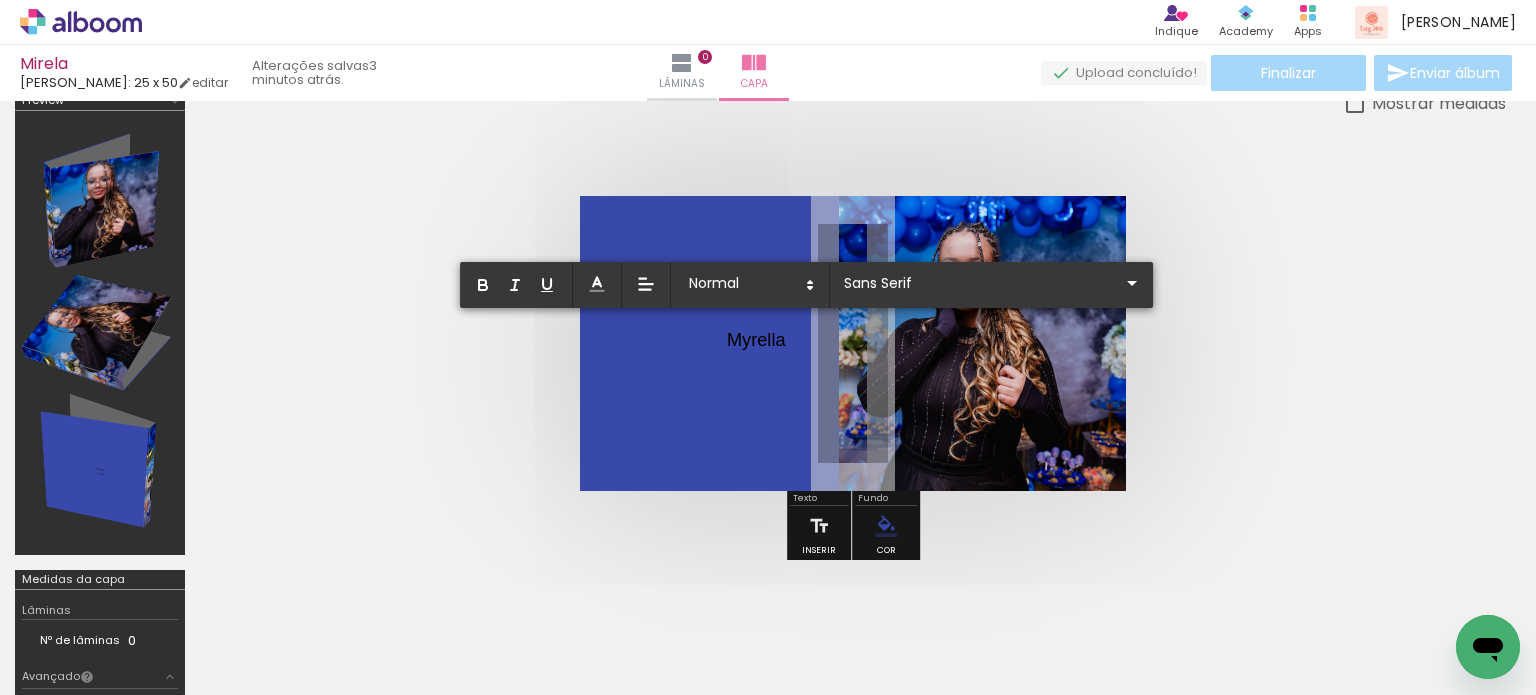 drag, startPoint x: 729, startPoint y: 335, endPoint x: 790, endPoint y: 337, distance: 61.03278 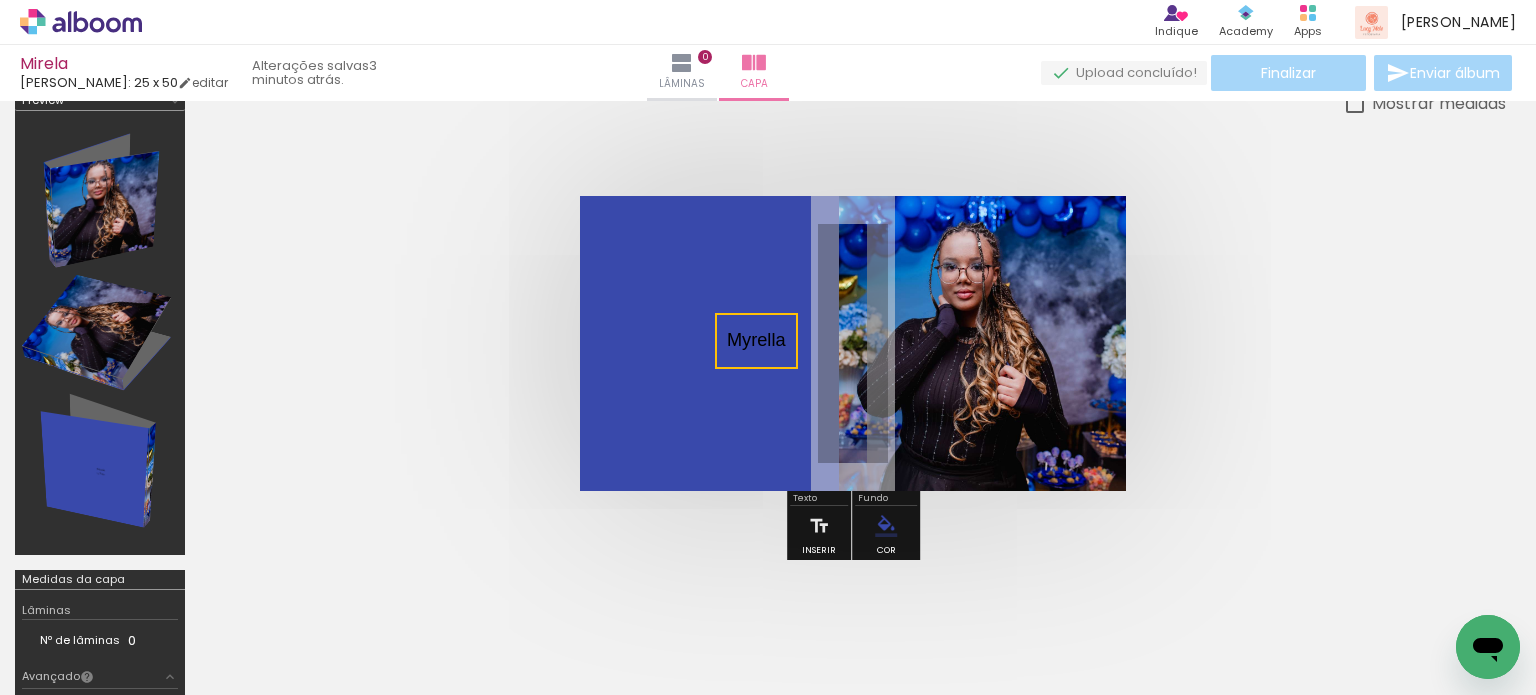 click at bounding box center [756, 341] 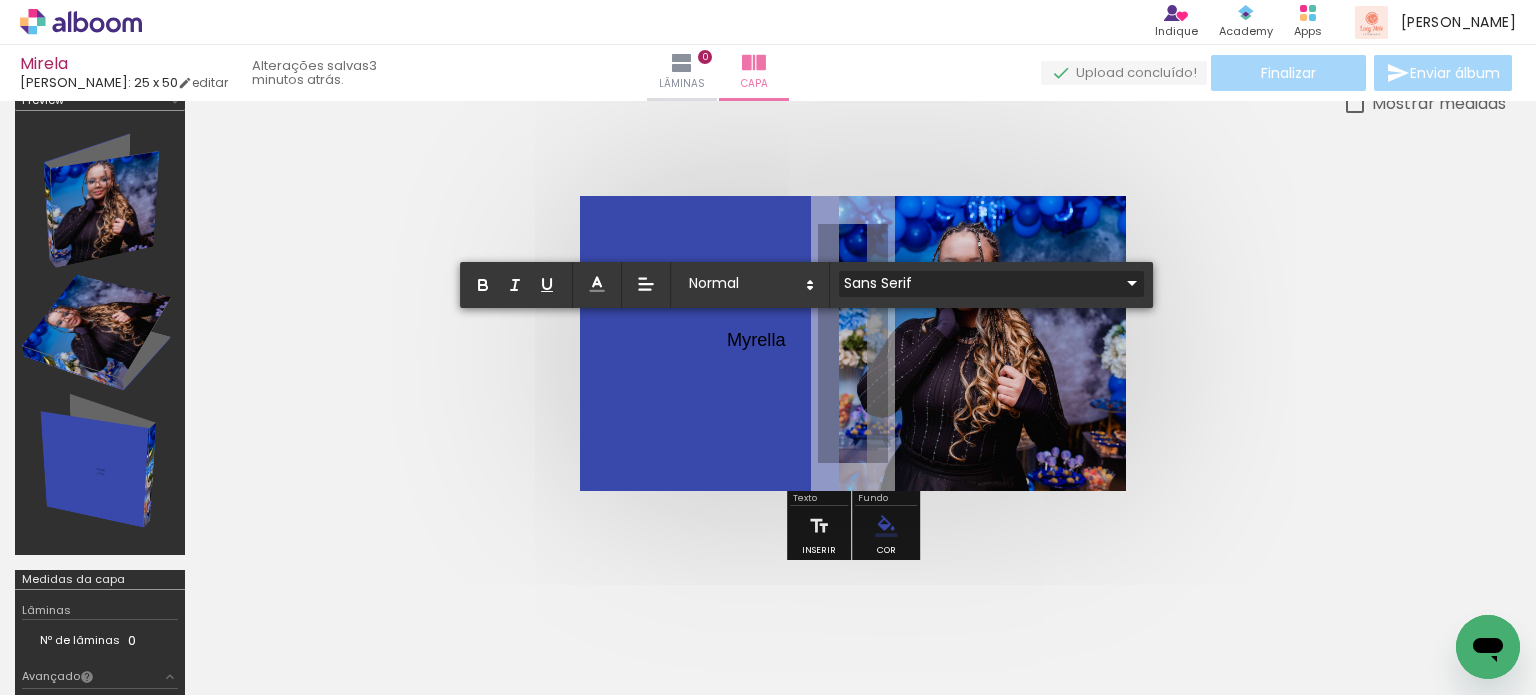 click on "Sans Serif" at bounding box center [979, 283] 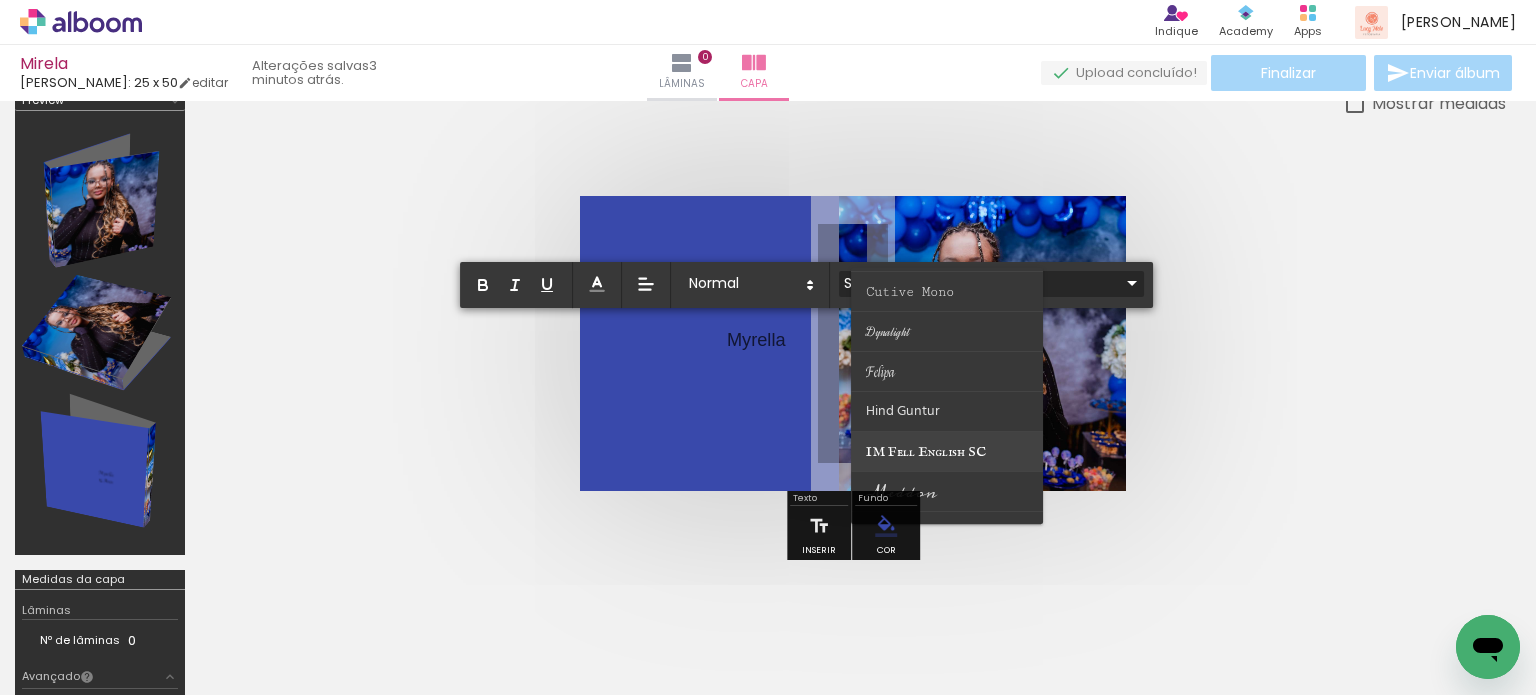scroll, scrollTop: 301, scrollLeft: 0, axis: vertical 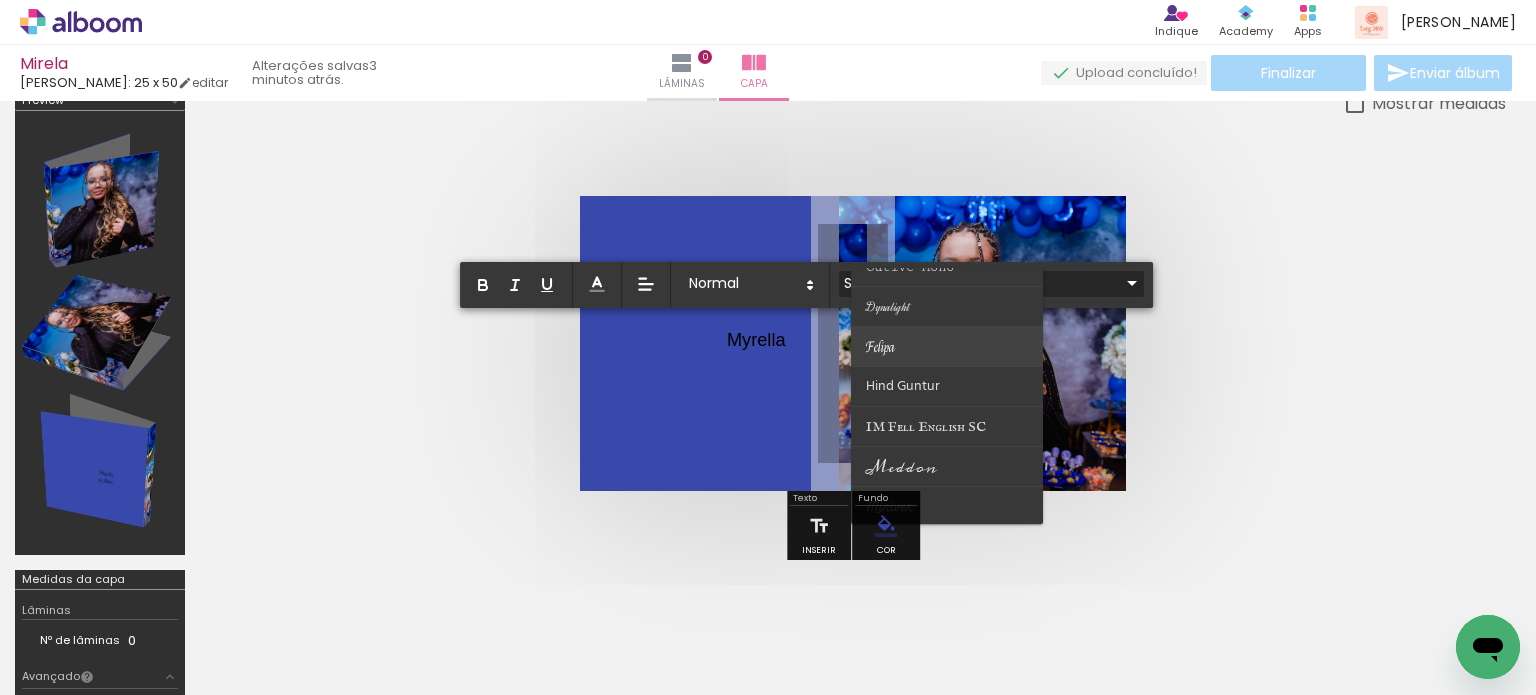 click at bounding box center [947, 347] 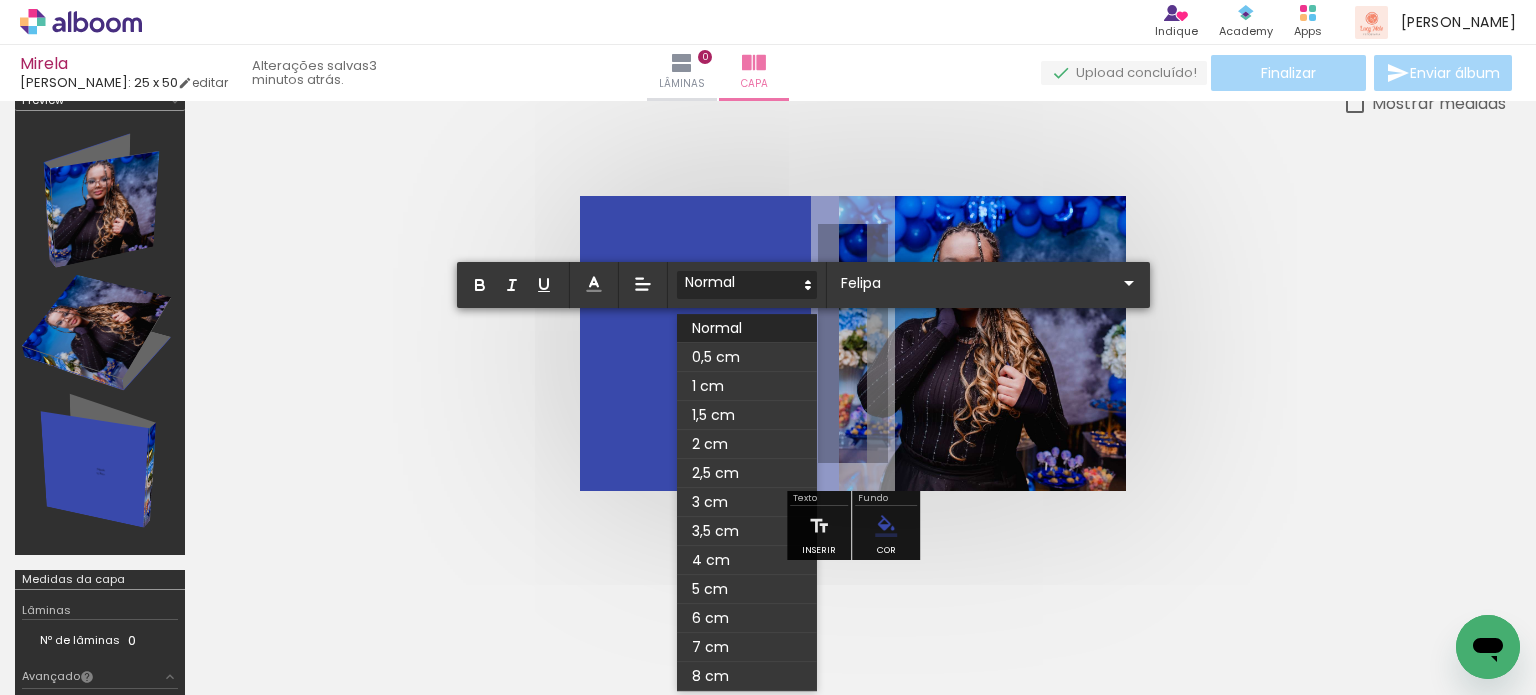 click at bounding box center [747, 285] 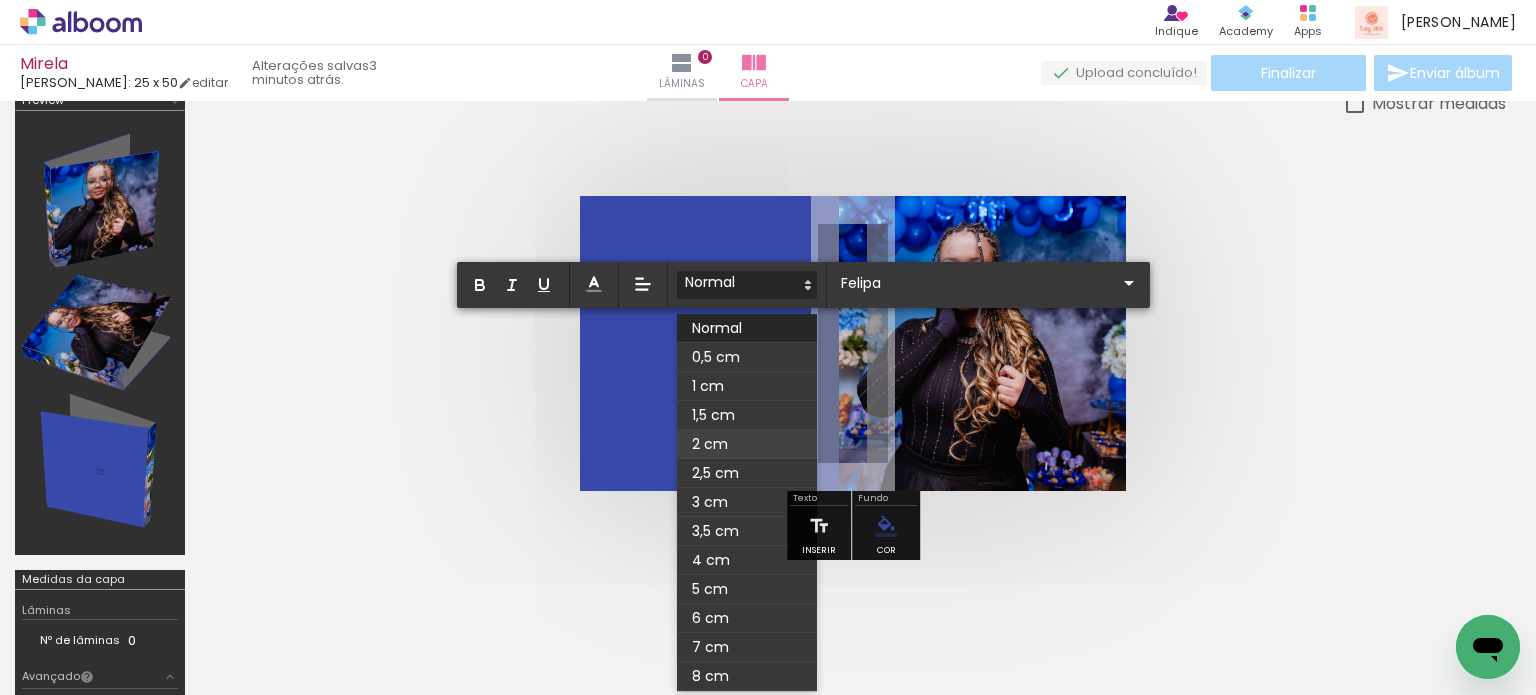 click at bounding box center [747, 444] 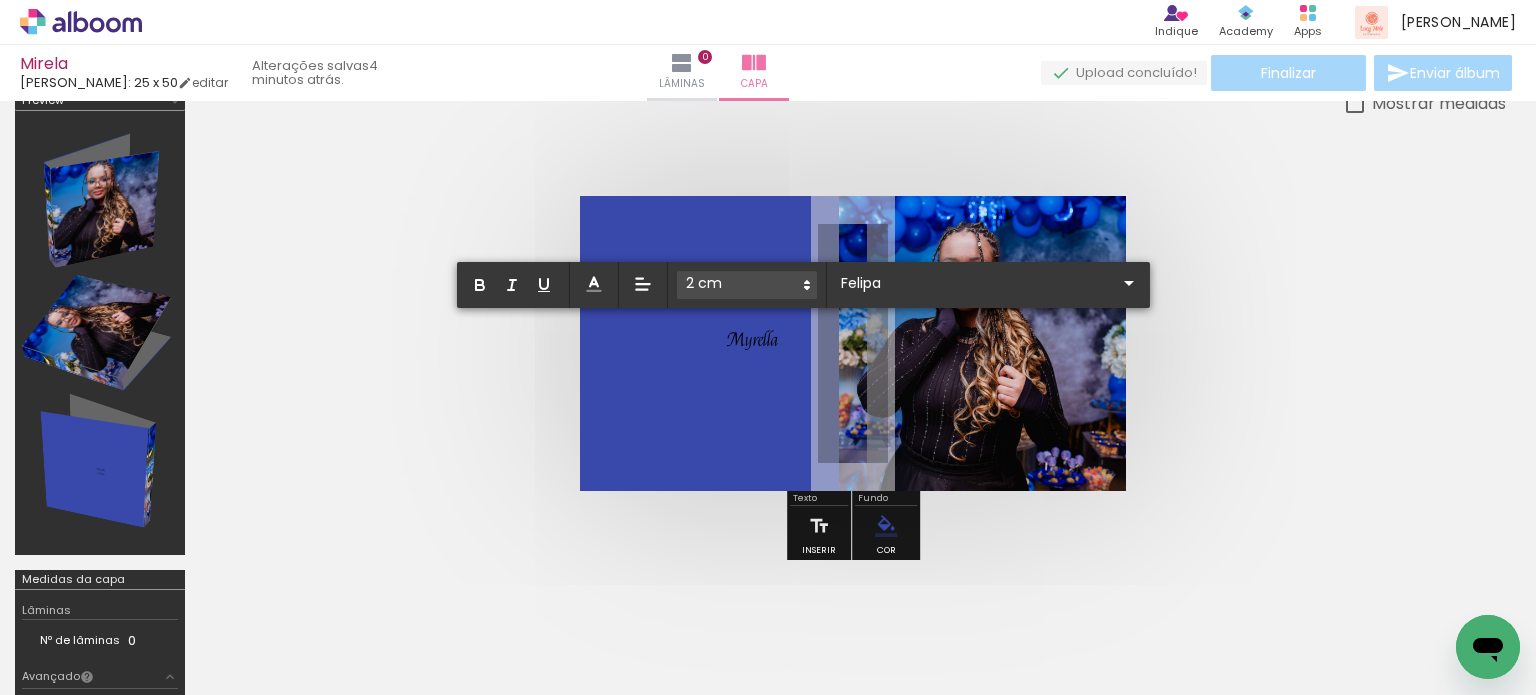 click on "Myrella" at bounding box center [752, 341] 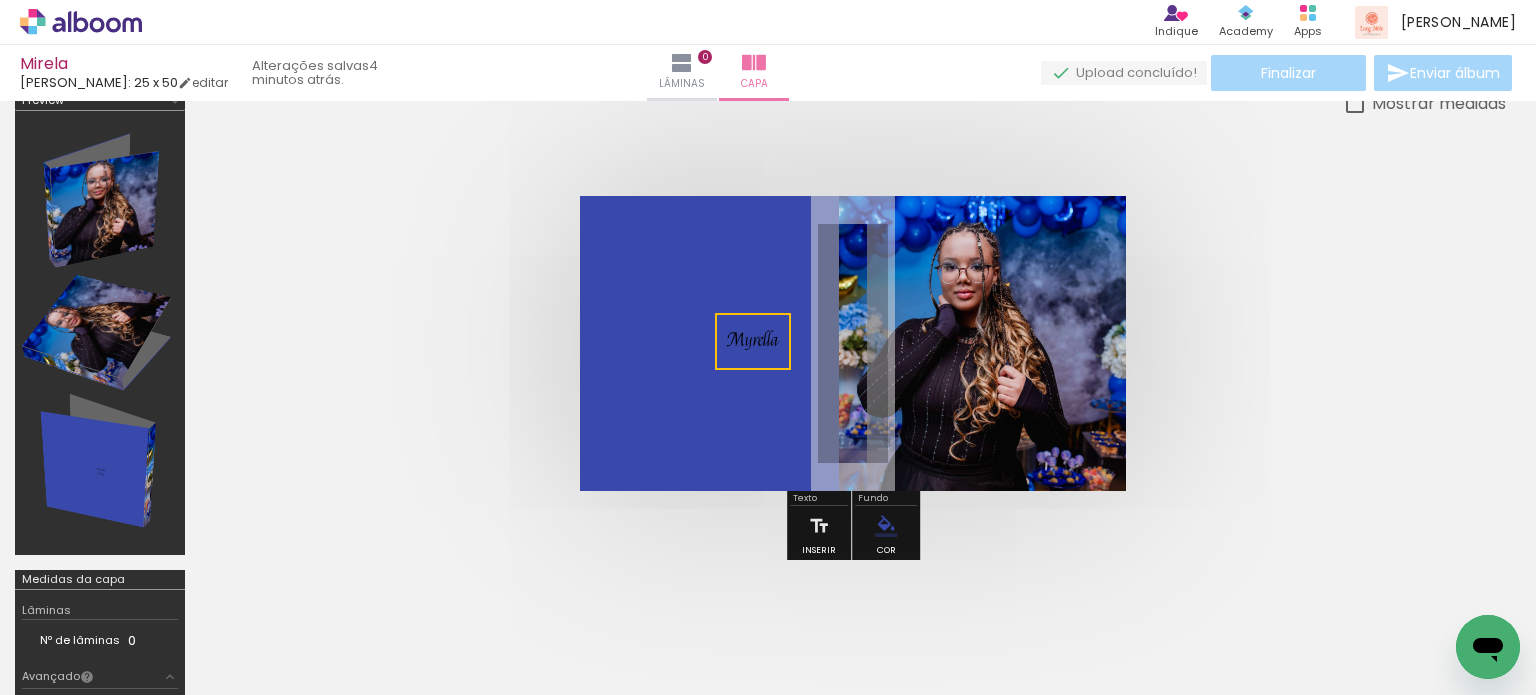 click at bounding box center (753, 341) 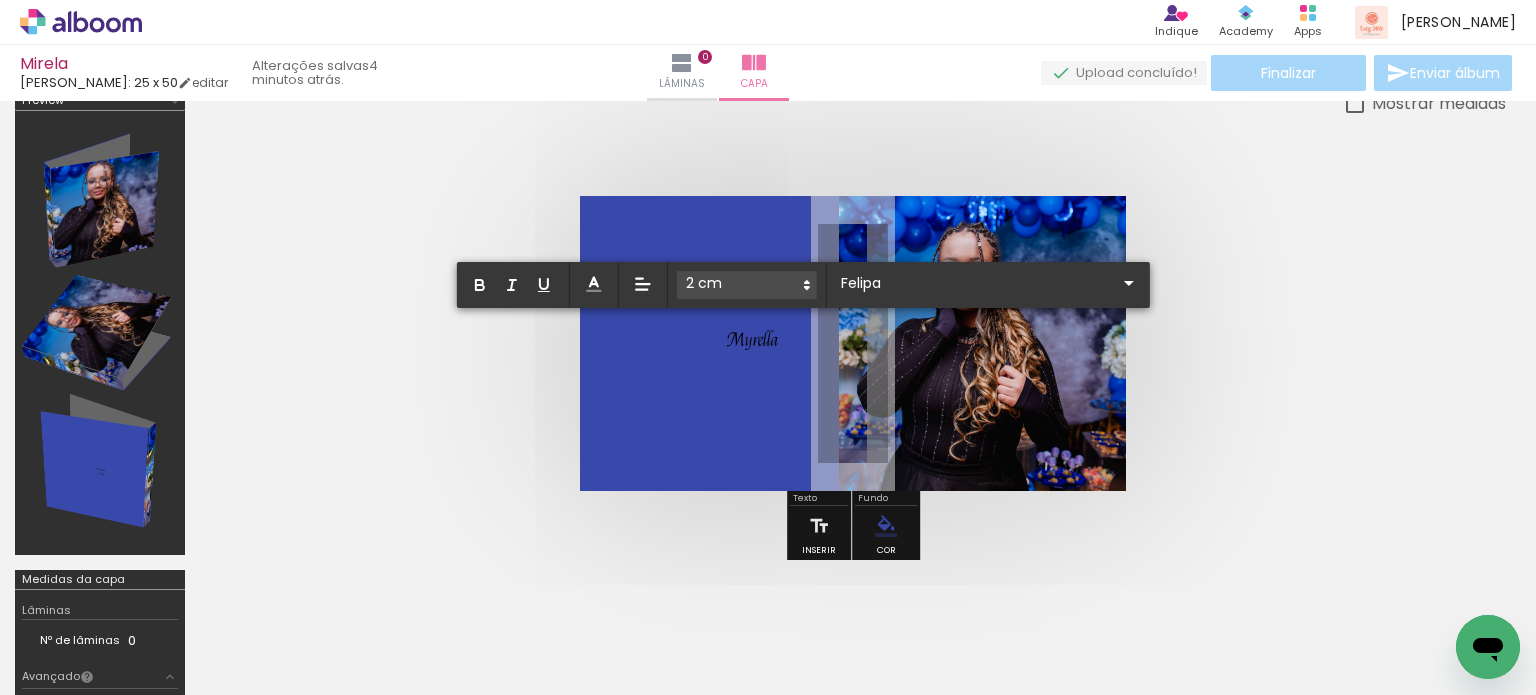click at bounding box center [853, 343] 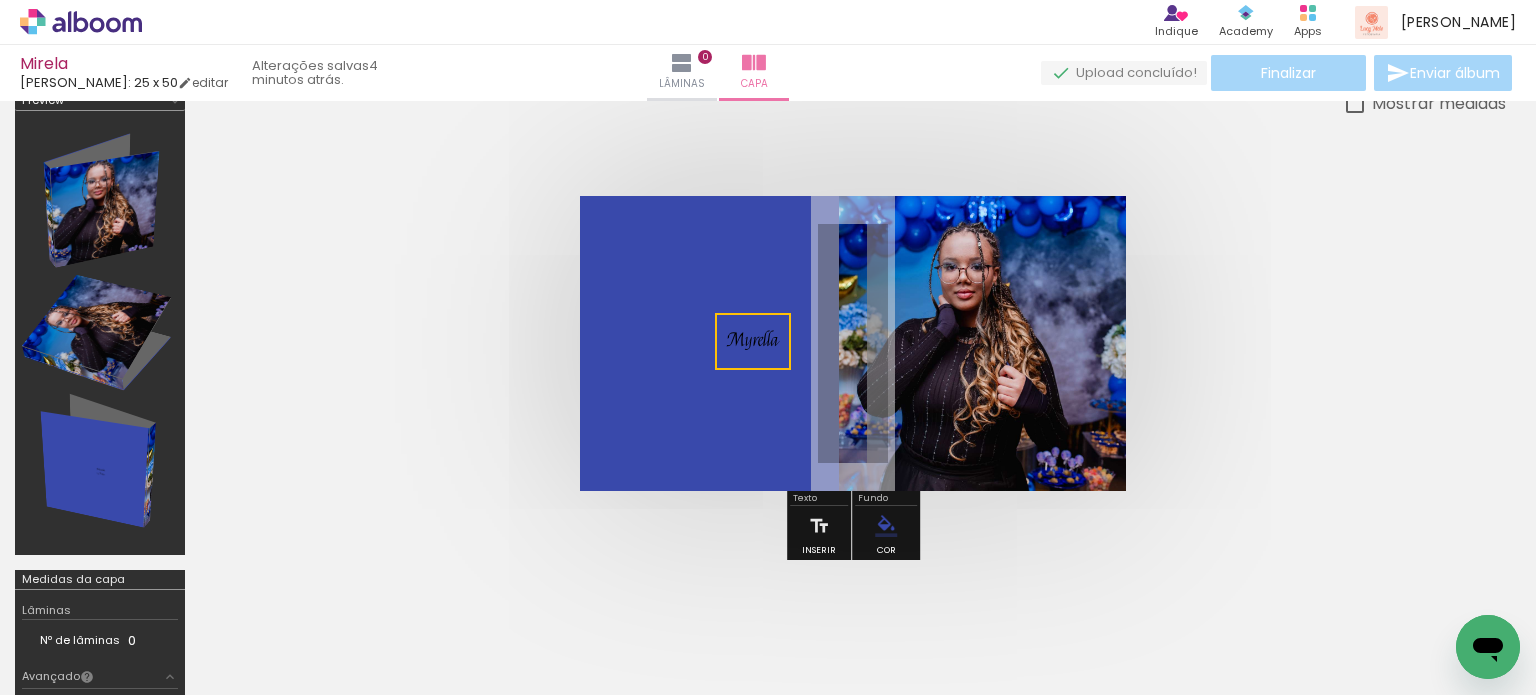 click at bounding box center (753, 341) 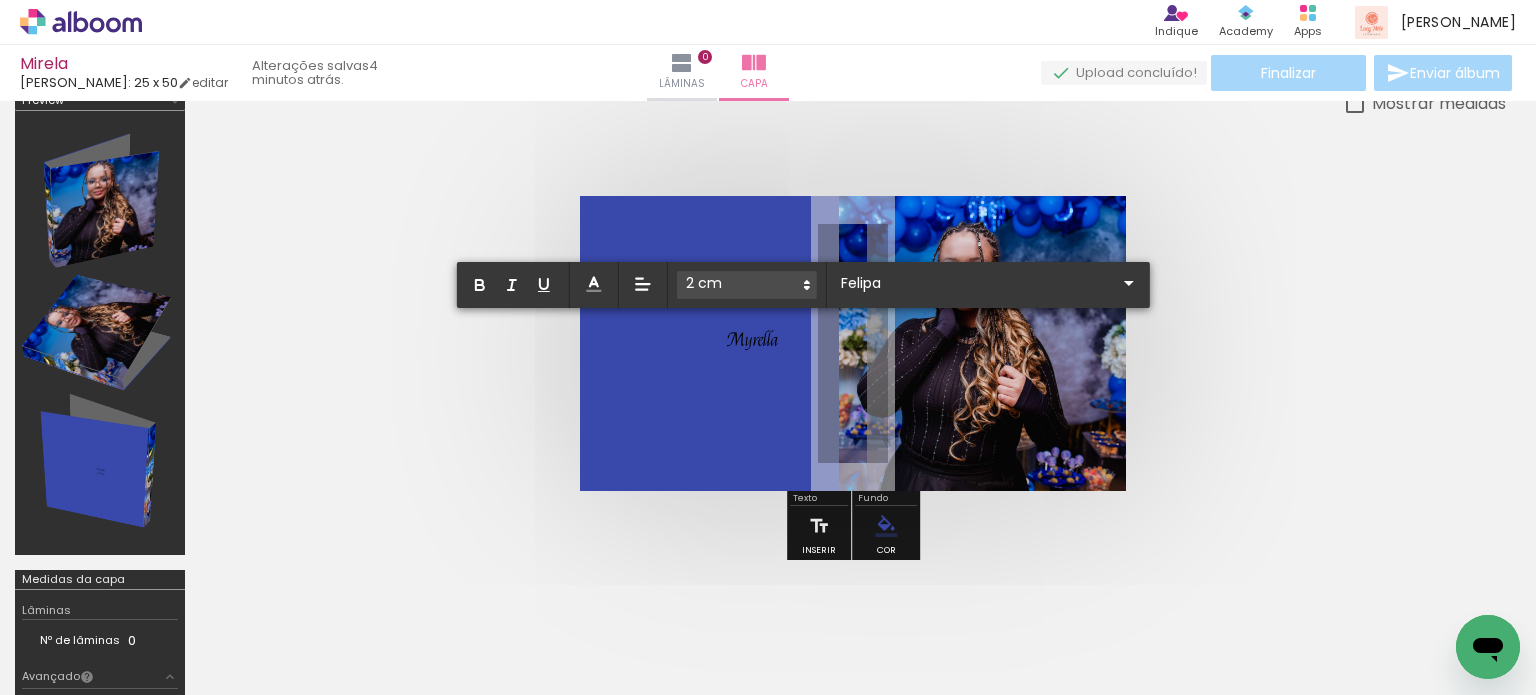 click on "Myrella" at bounding box center (752, 340) 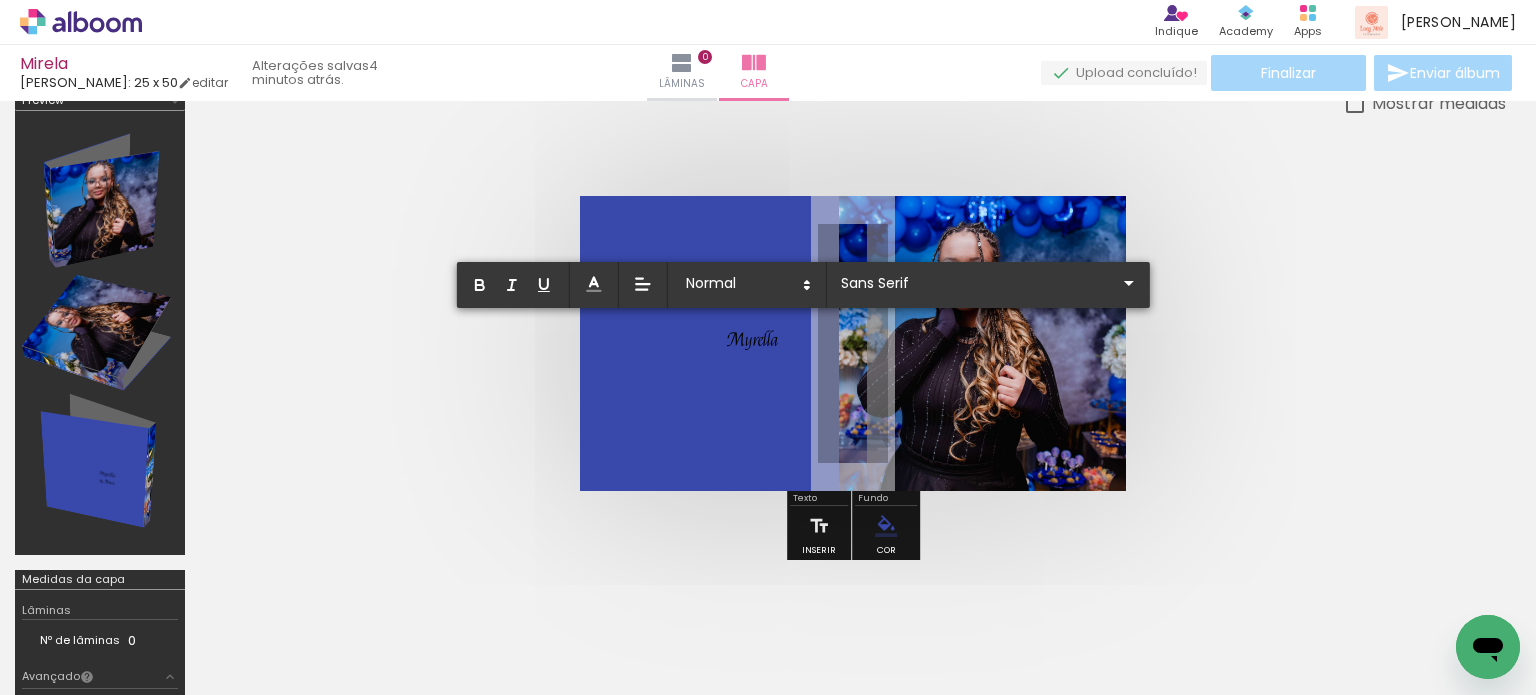 type on "Felipa" 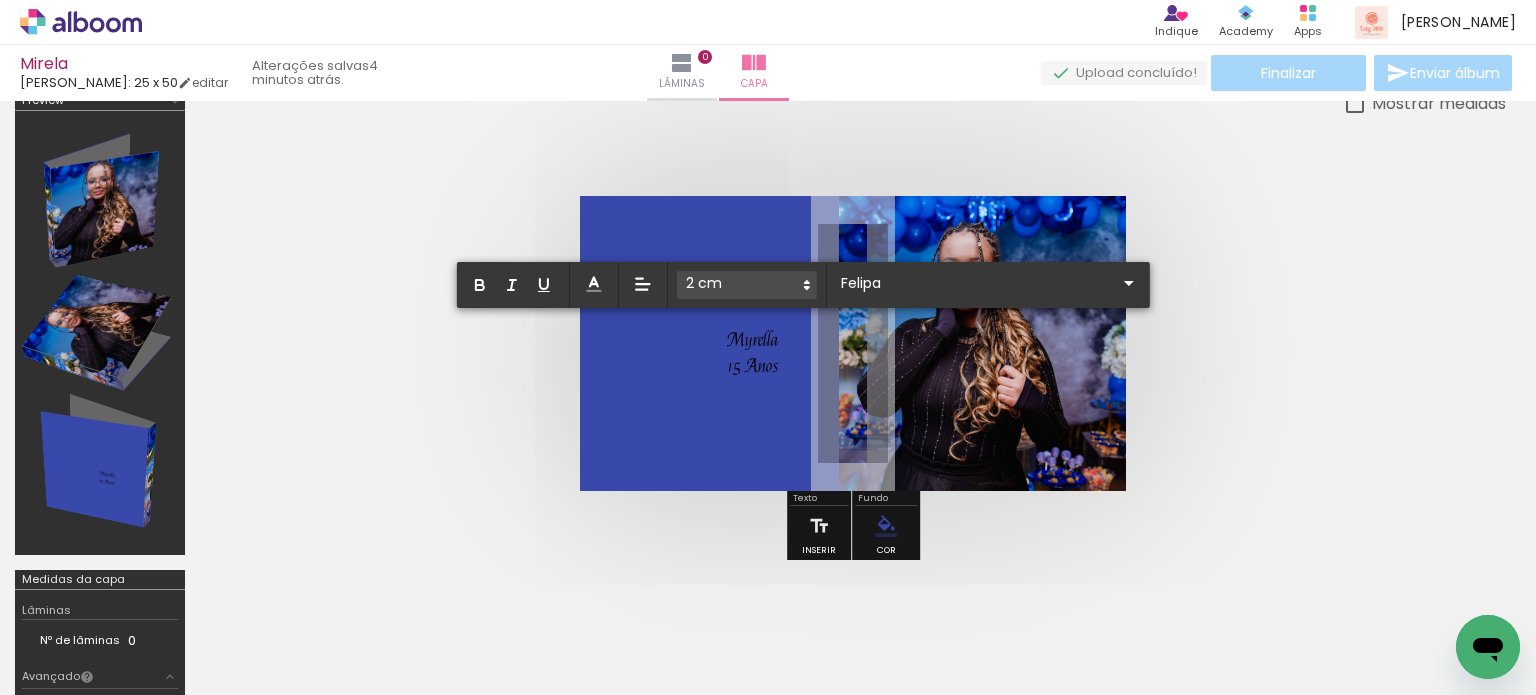 click at bounding box center (853, 343) 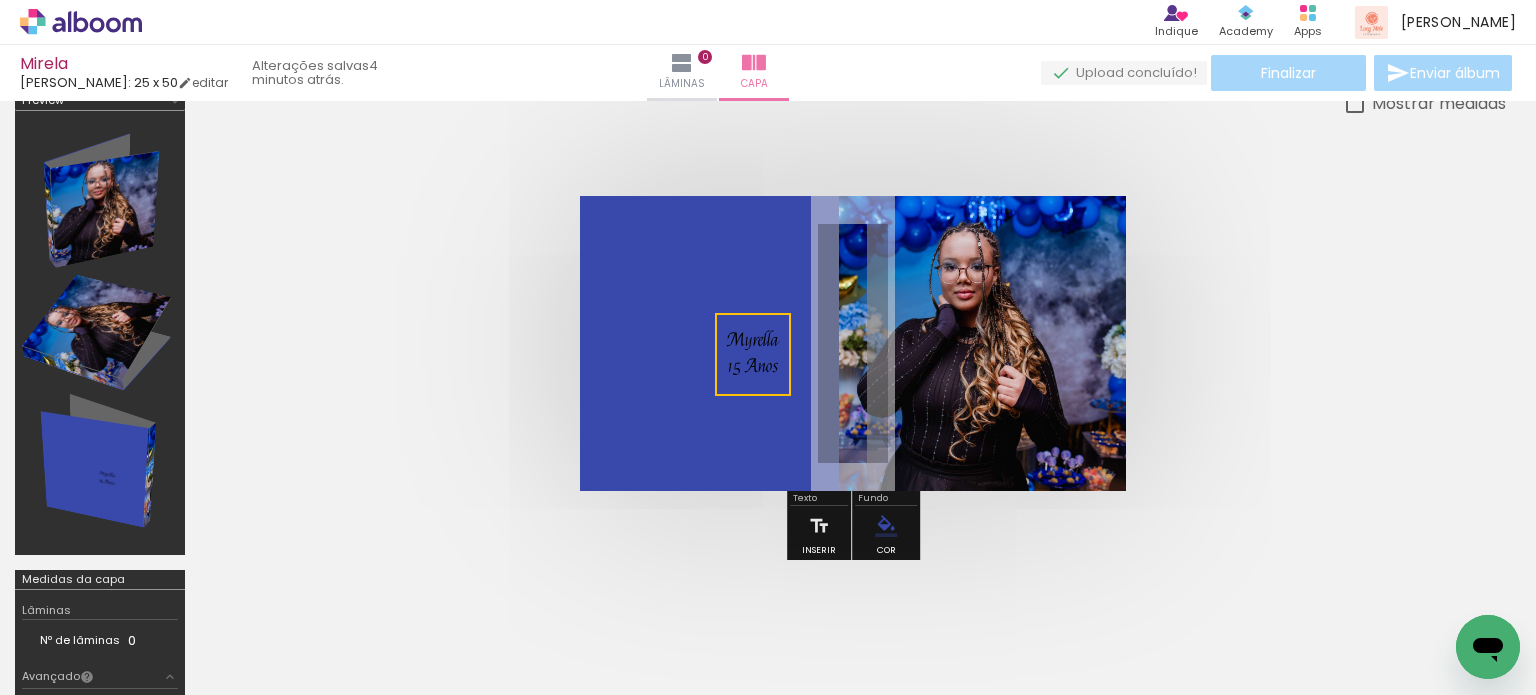 click at bounding box center (753, 354) 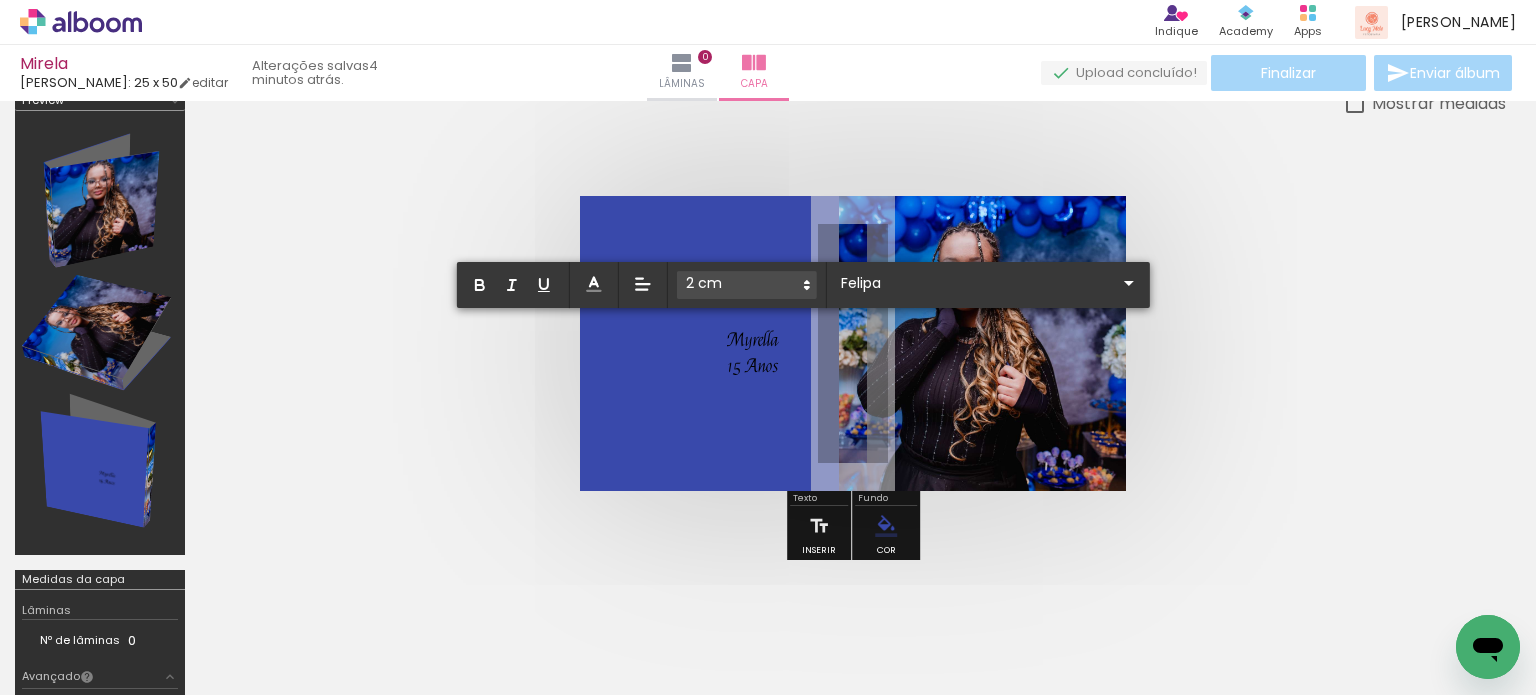 click on "Myrella" at bounding box center [752, 340] 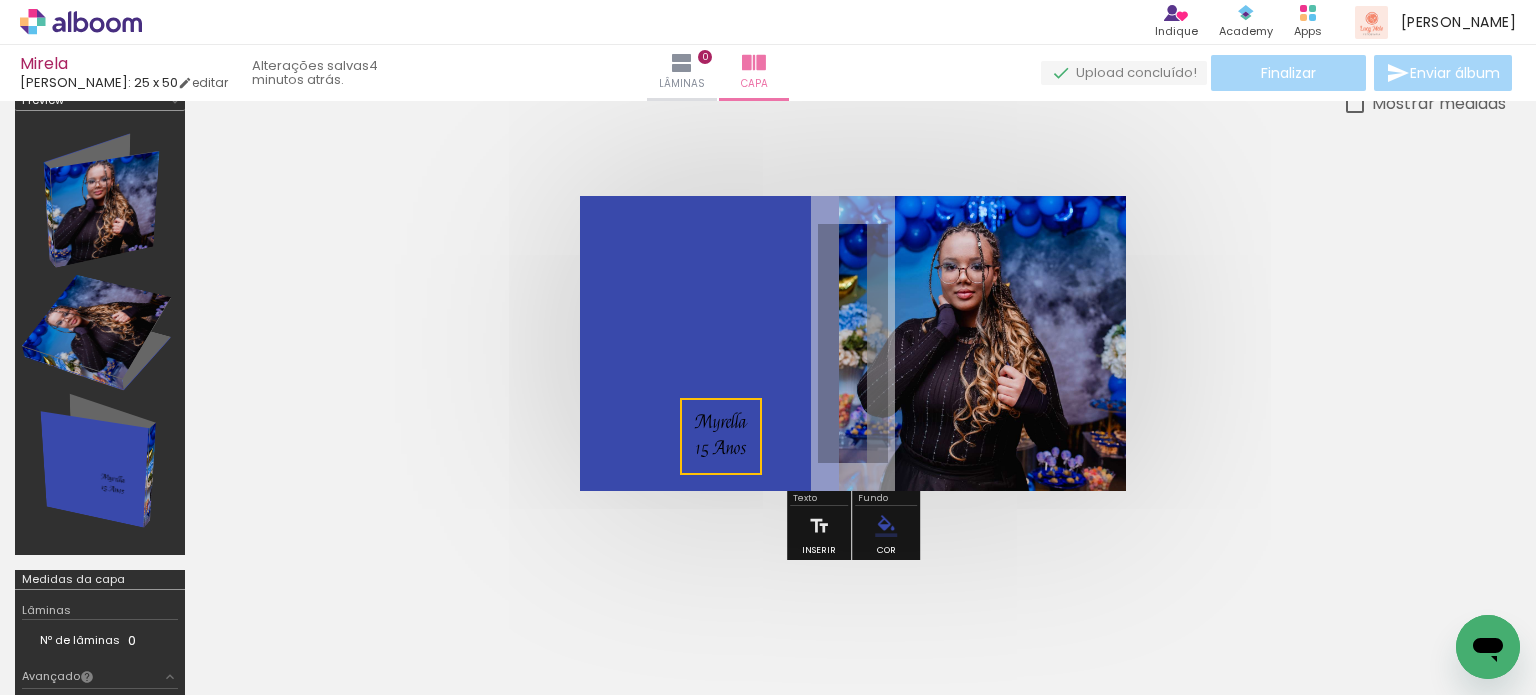 drag, startPoint x: 752, startPoint y: 345, endPoint x: 720, endPoint y: 427, distance: 88.02273 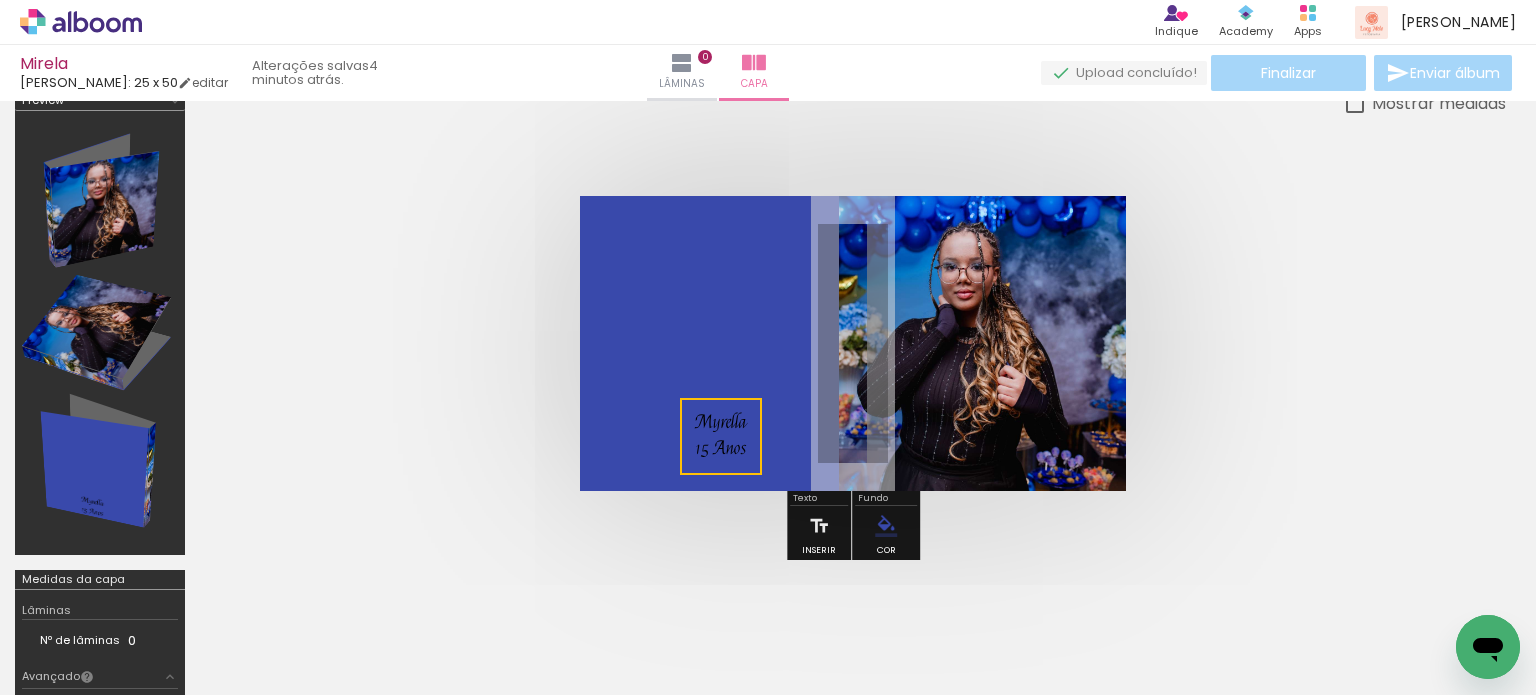 click at bounding box center (853, 343) 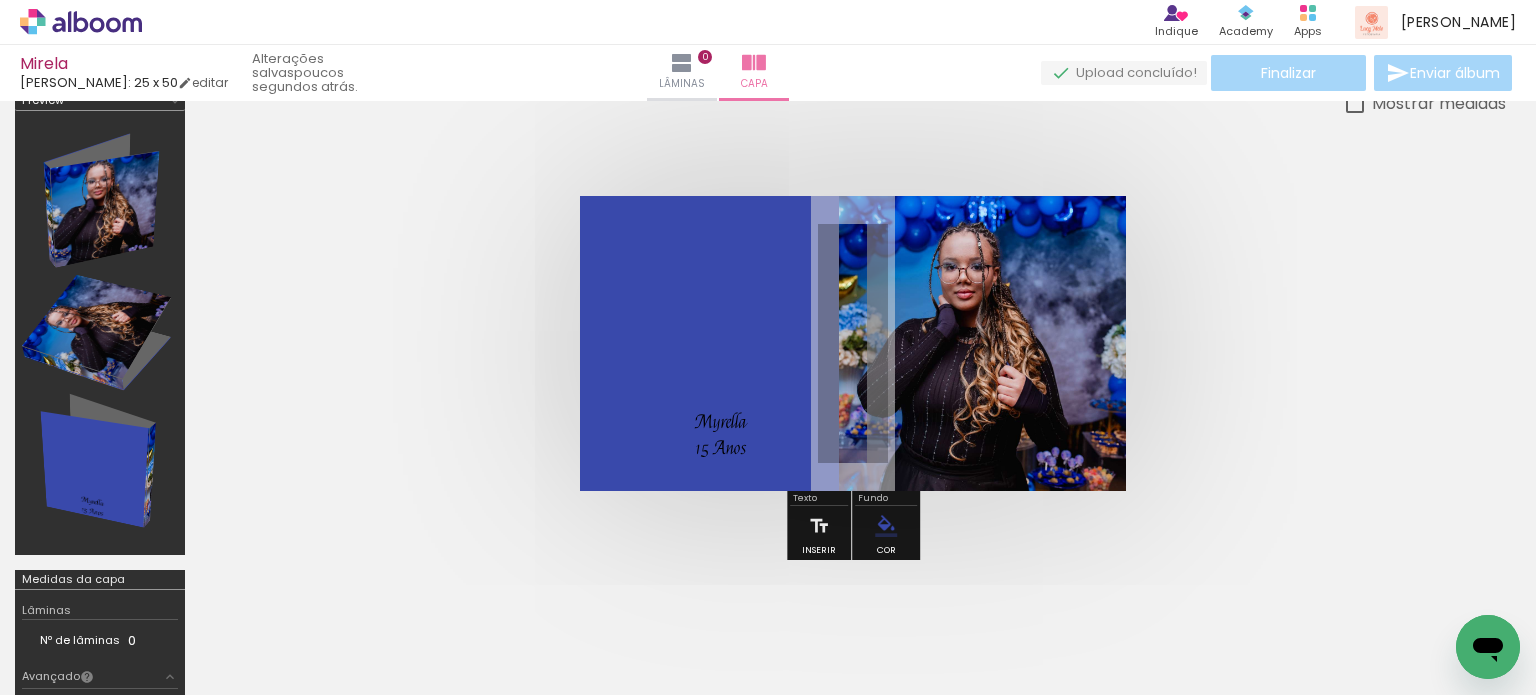 click at bounding box center (853, 343) 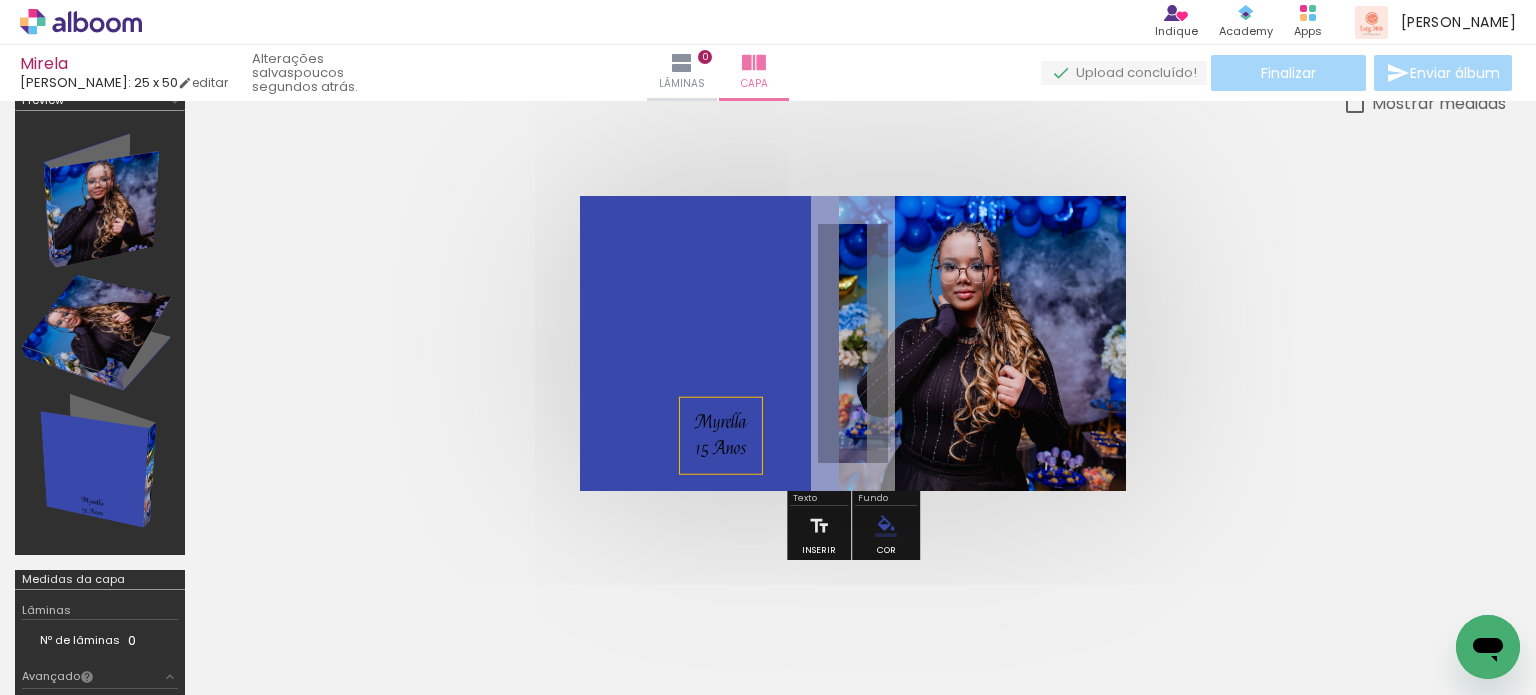 click on "Myrella" at bounding box center [720, 422] 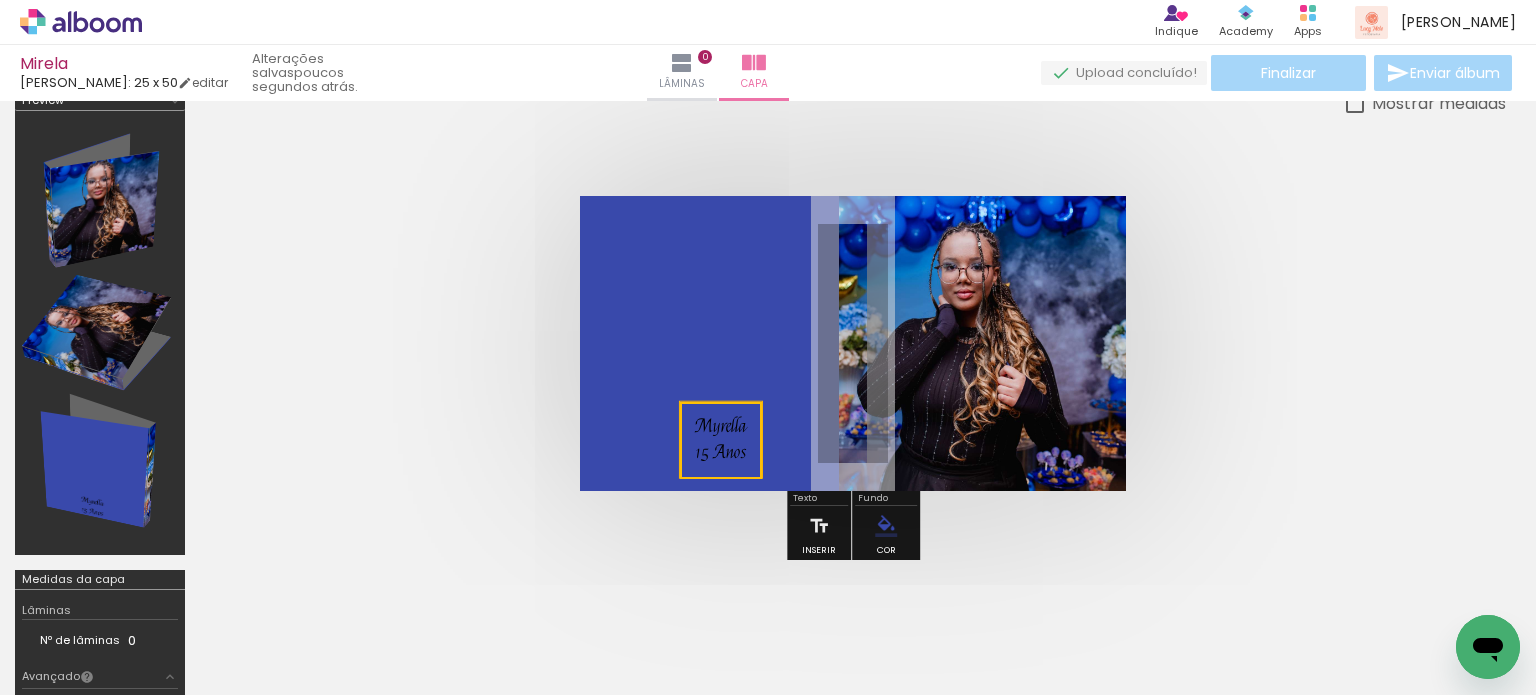 click at bounding box center [721, 440] 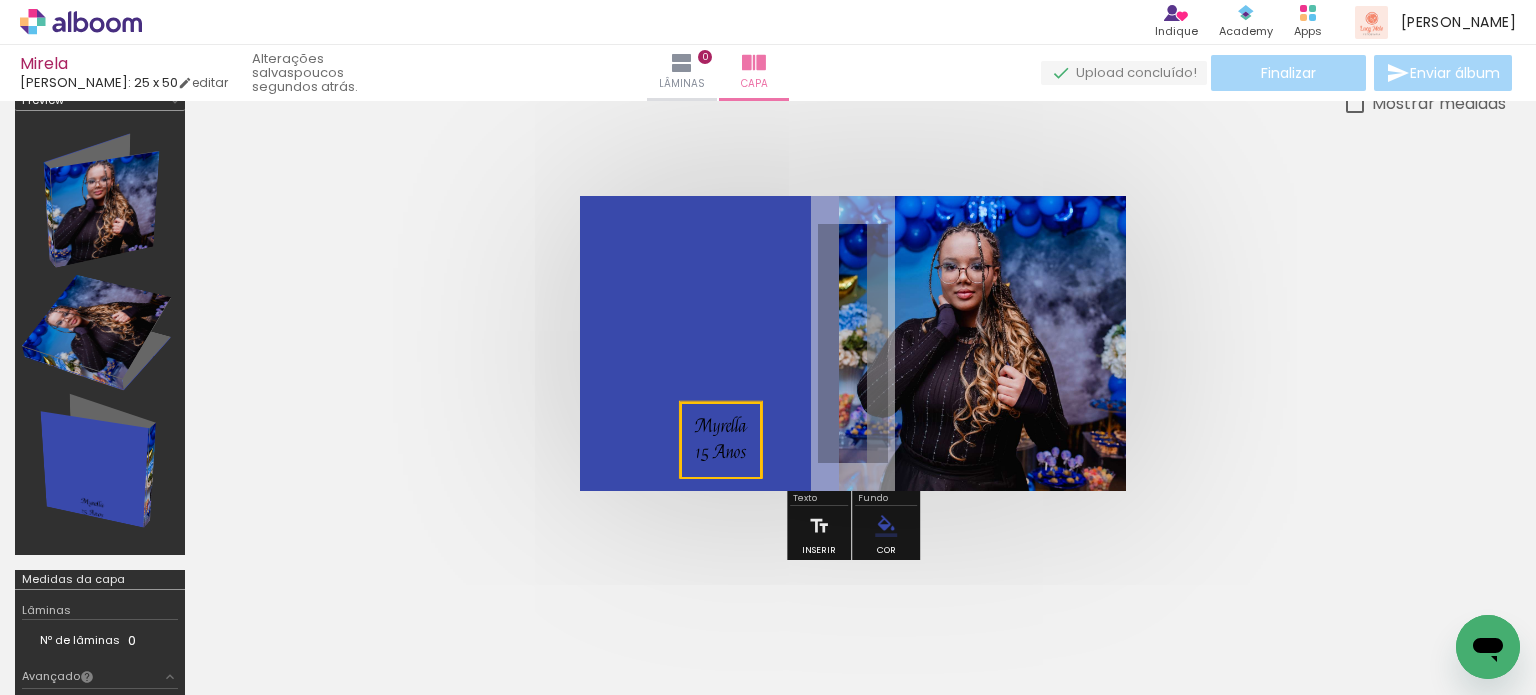 click at bounding box center (853, 343) 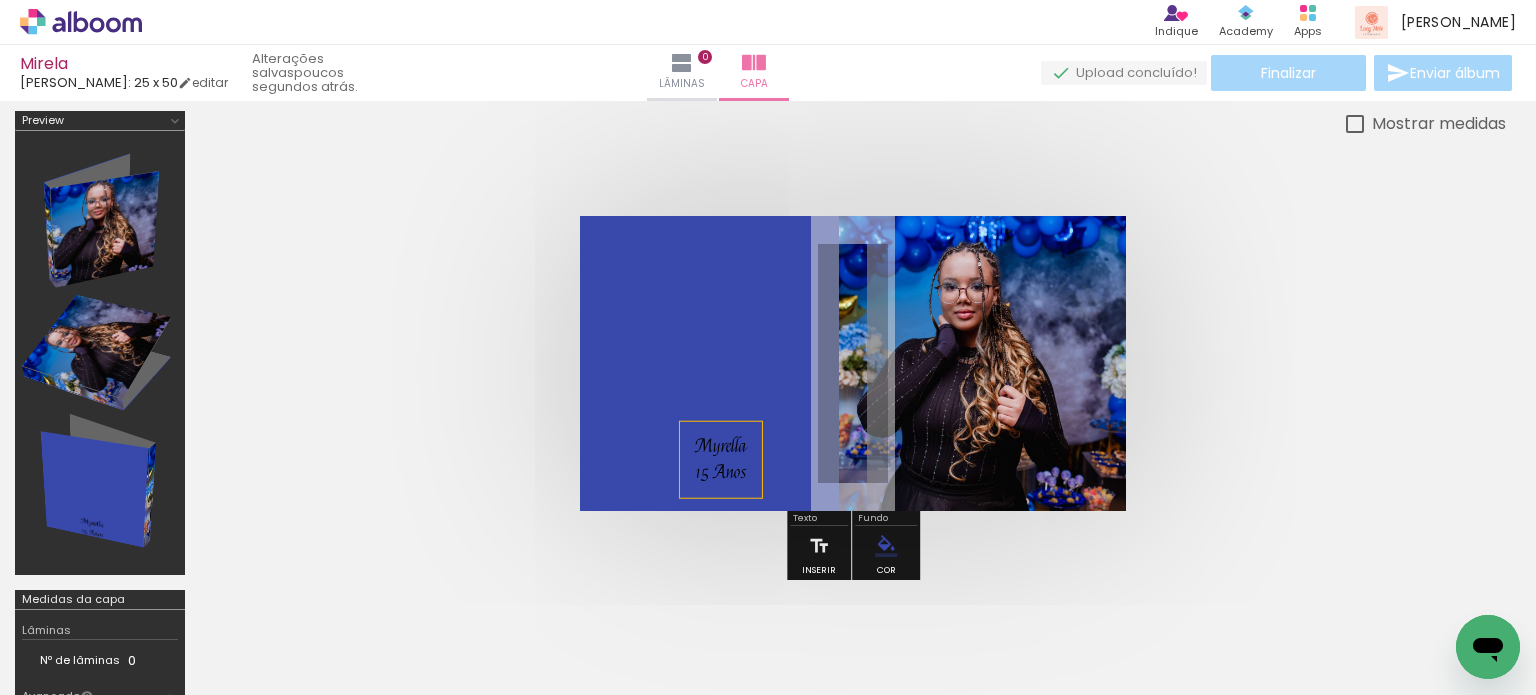 scroll, scrollTop: 0, scrollLeft: 0, axis: both 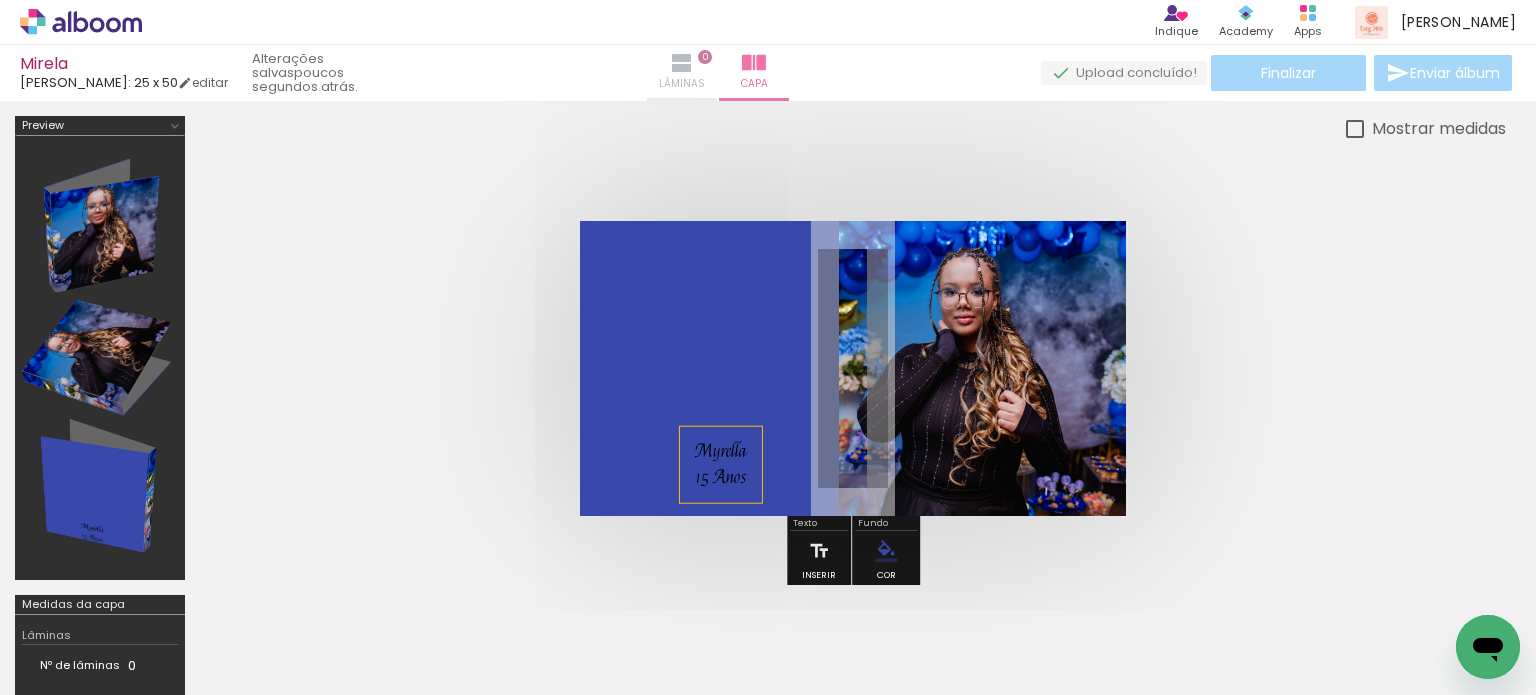 click at bounding box center (682, 63) 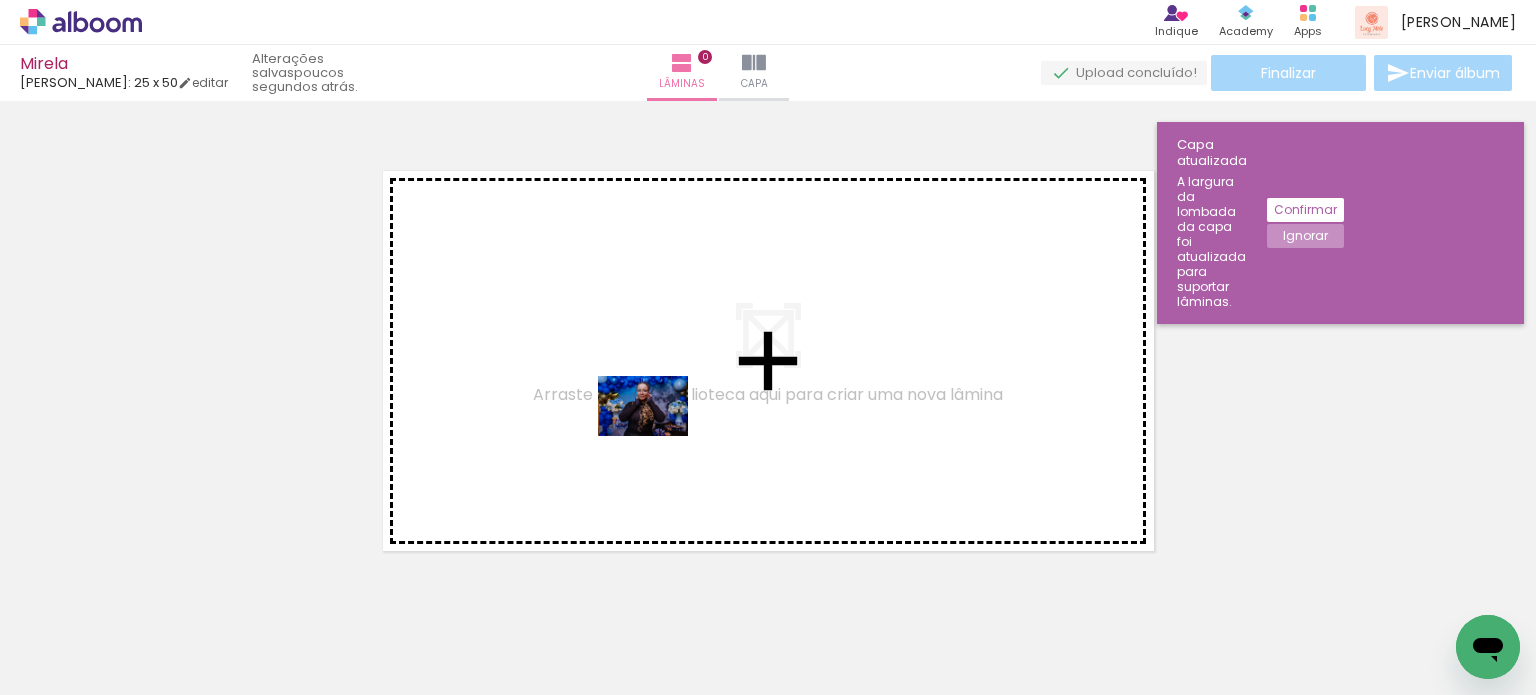drag, startPoint x: 466, startPoint y: 642, endPoint x: 658, endPoint y: 436, distance: 281.60257 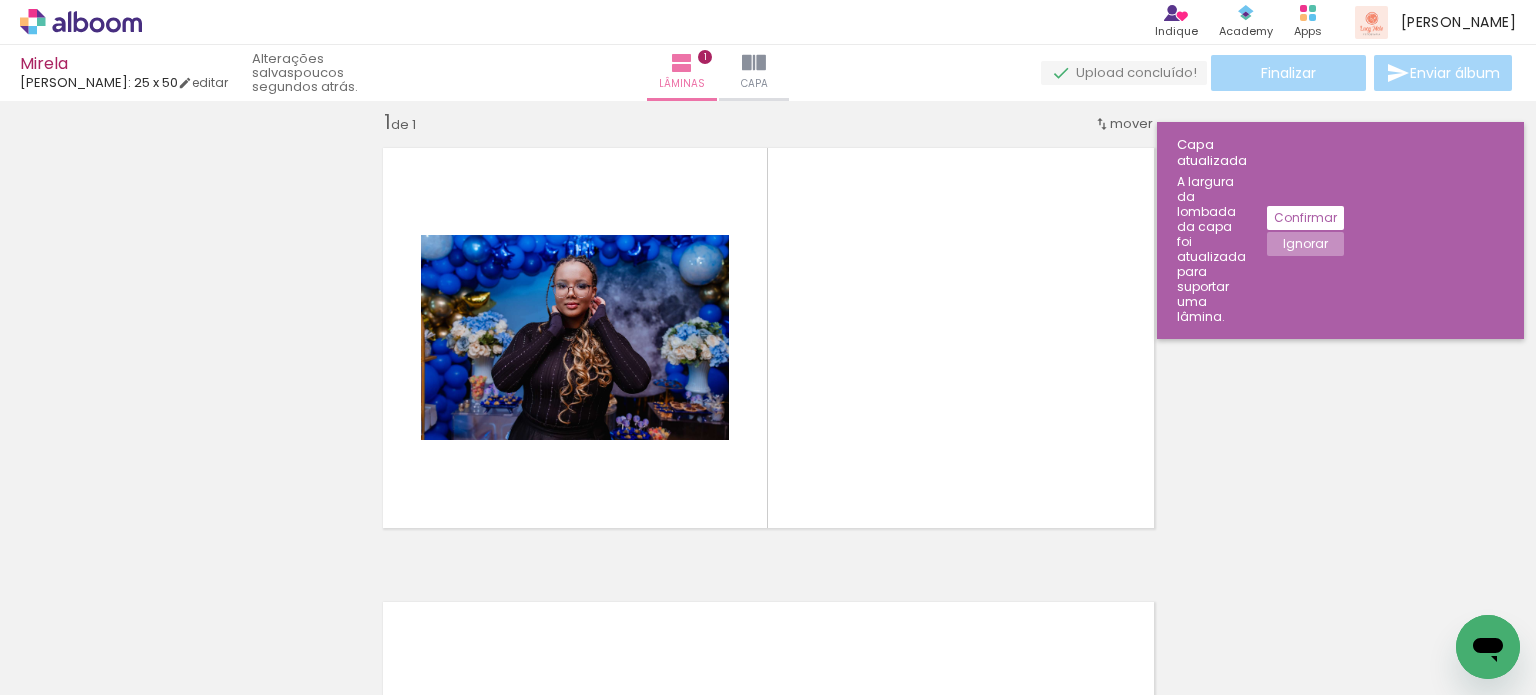 scroll, scrollTop: 25, scrollLeft: 0, axis: vertical 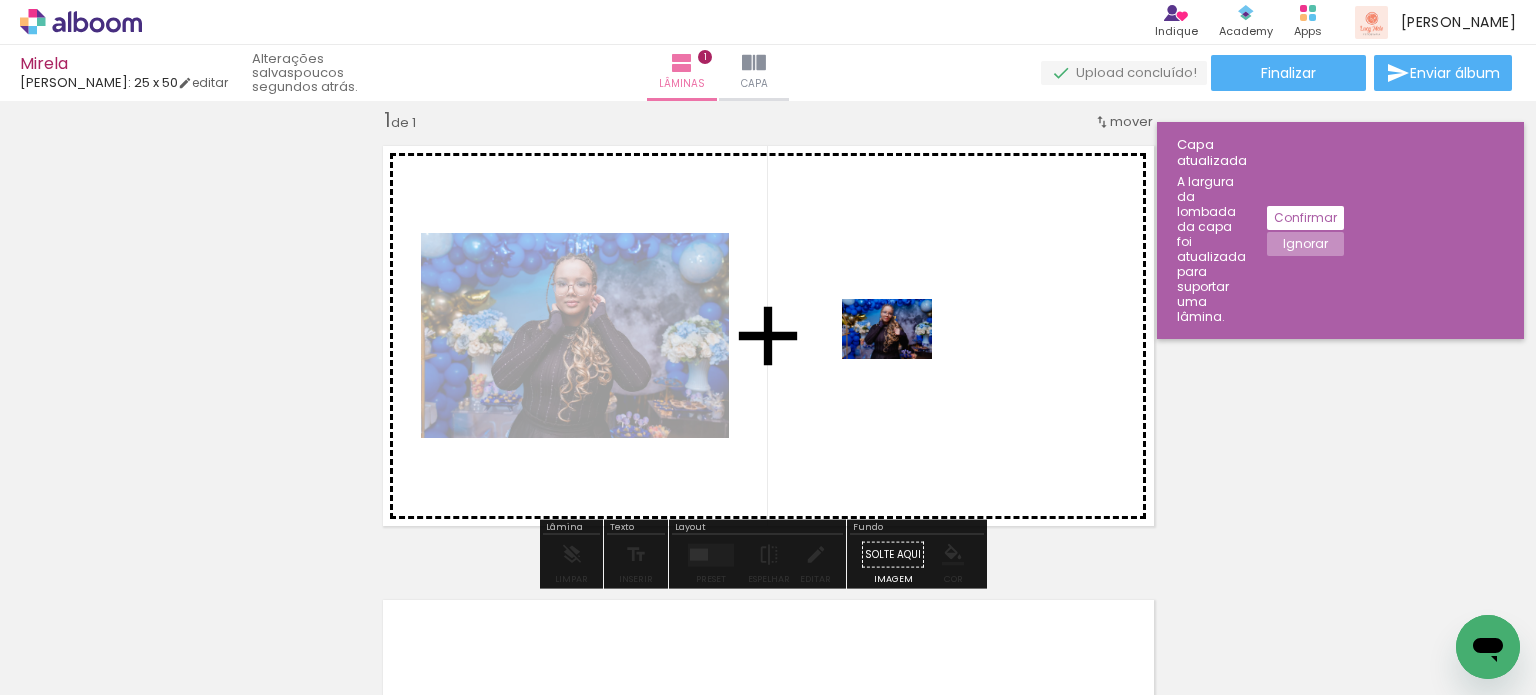 drag, startPoint x: 222, startPoint y: 636, endPoint x: 902, endPoint y: 359, distance: 734.254 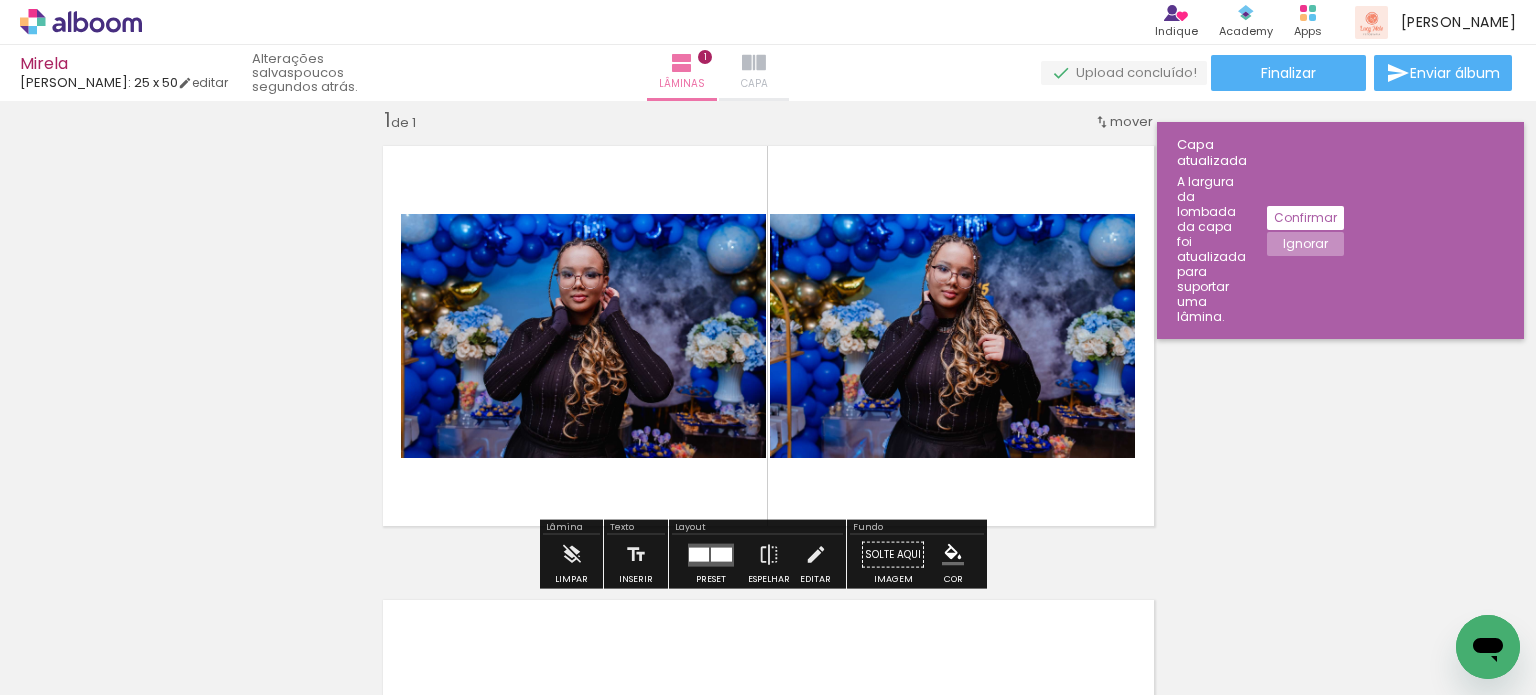 click on "Capa" at bounding box center (754, 73) 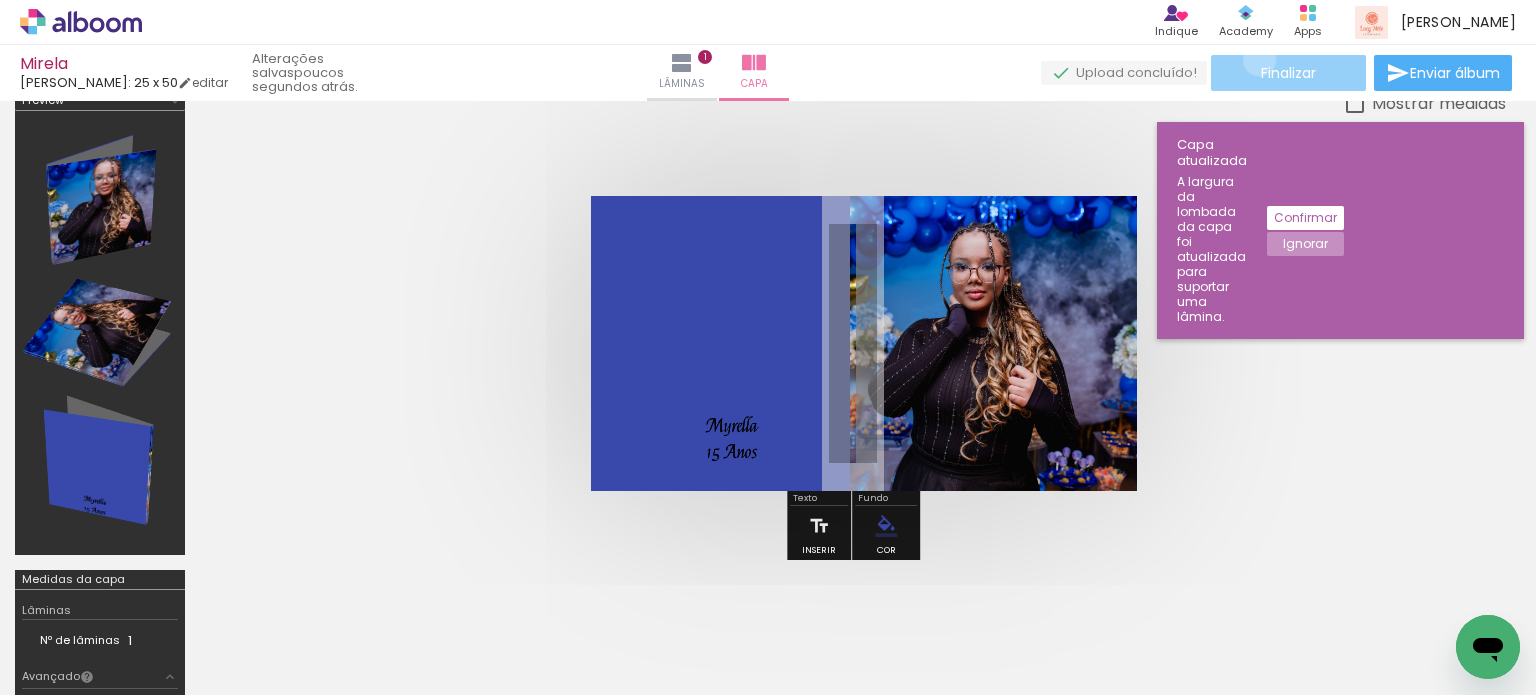 click on "Finalizar" 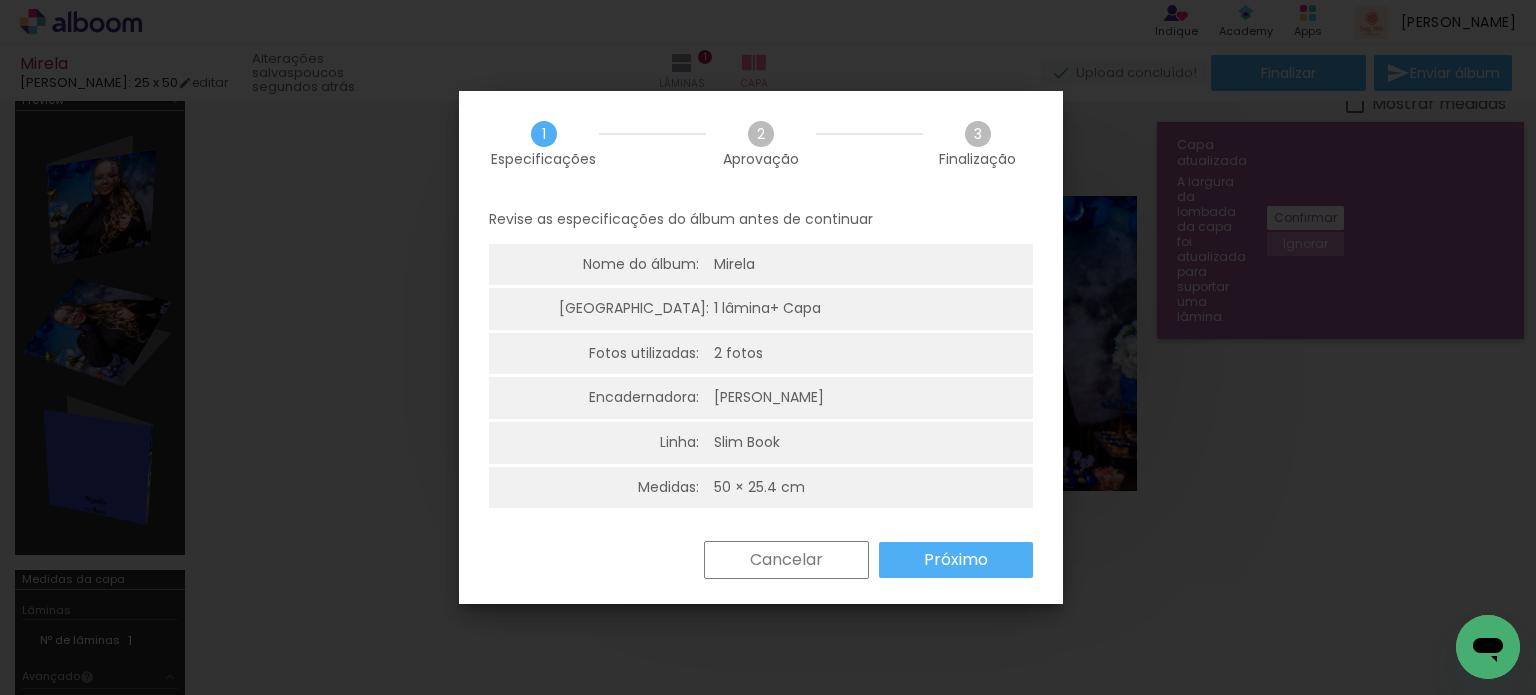 click on "Próximo" at bounding box center [0, 0] 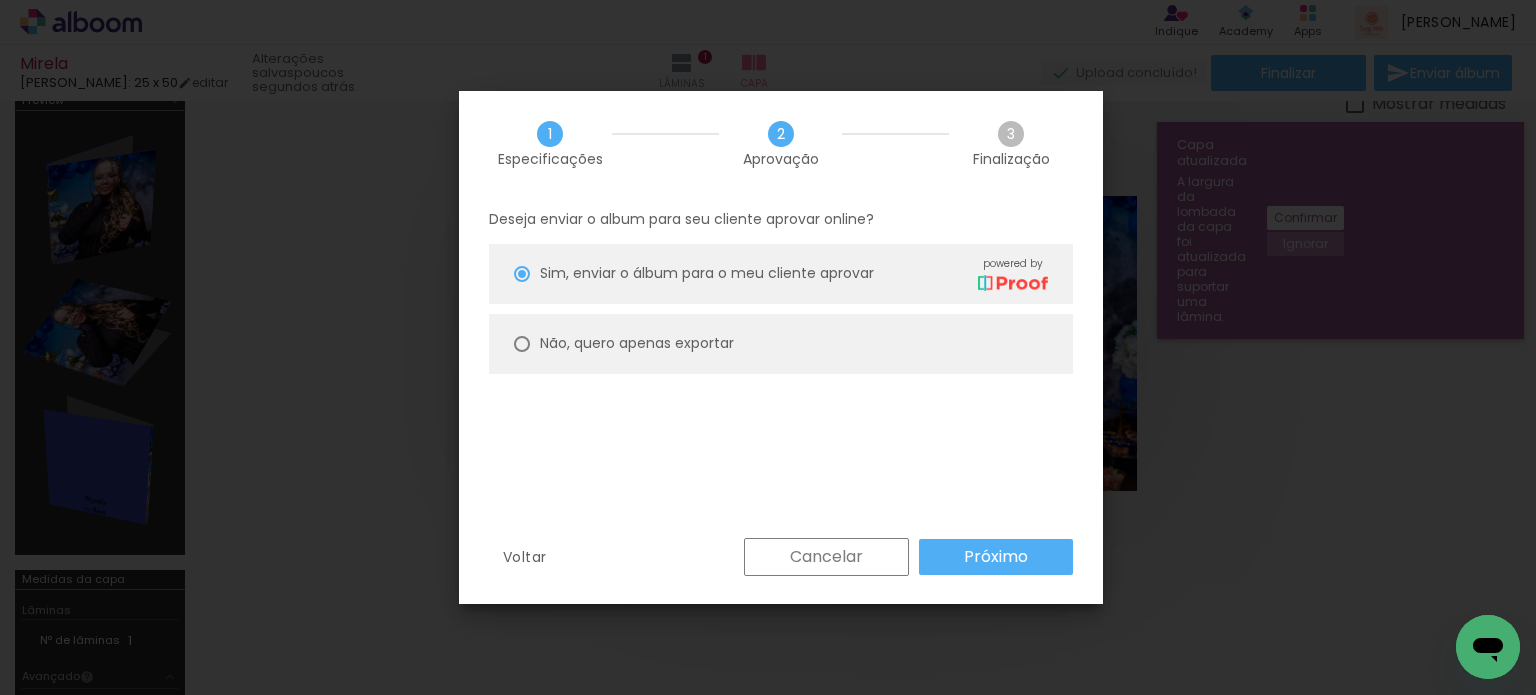 click on "Não, quero apenas exportar" at bounding box center [794, 273] 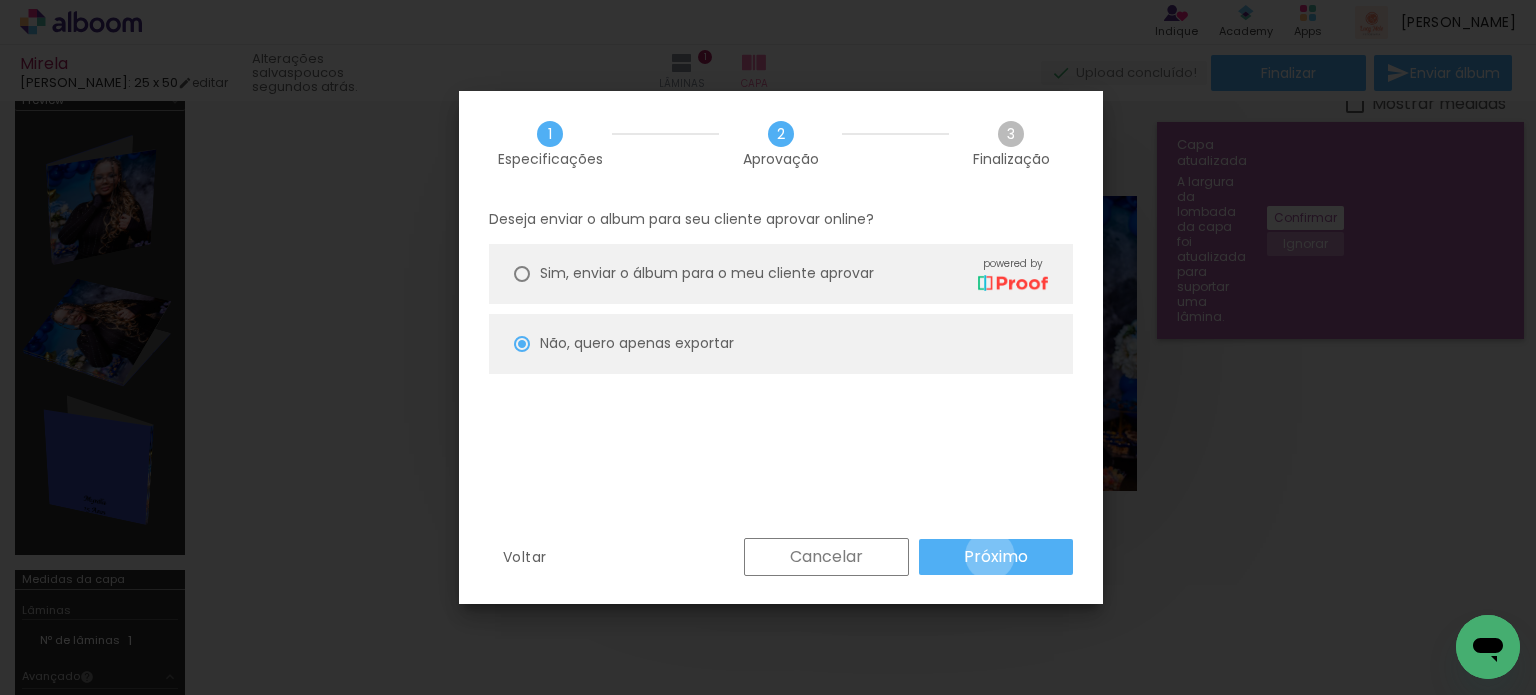click on "Próximo" at bounding box center (0, 0) 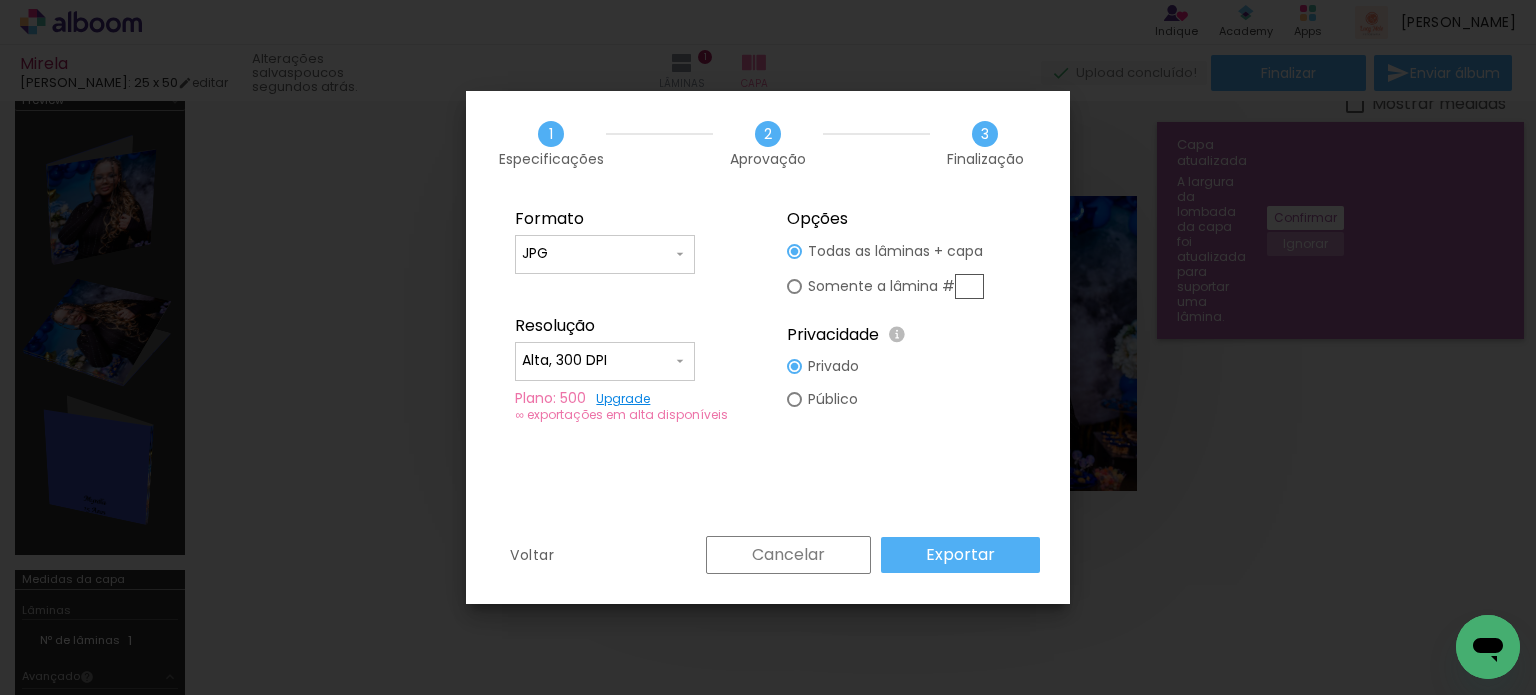 click on "Exportar" at bounding box center (0, 0) 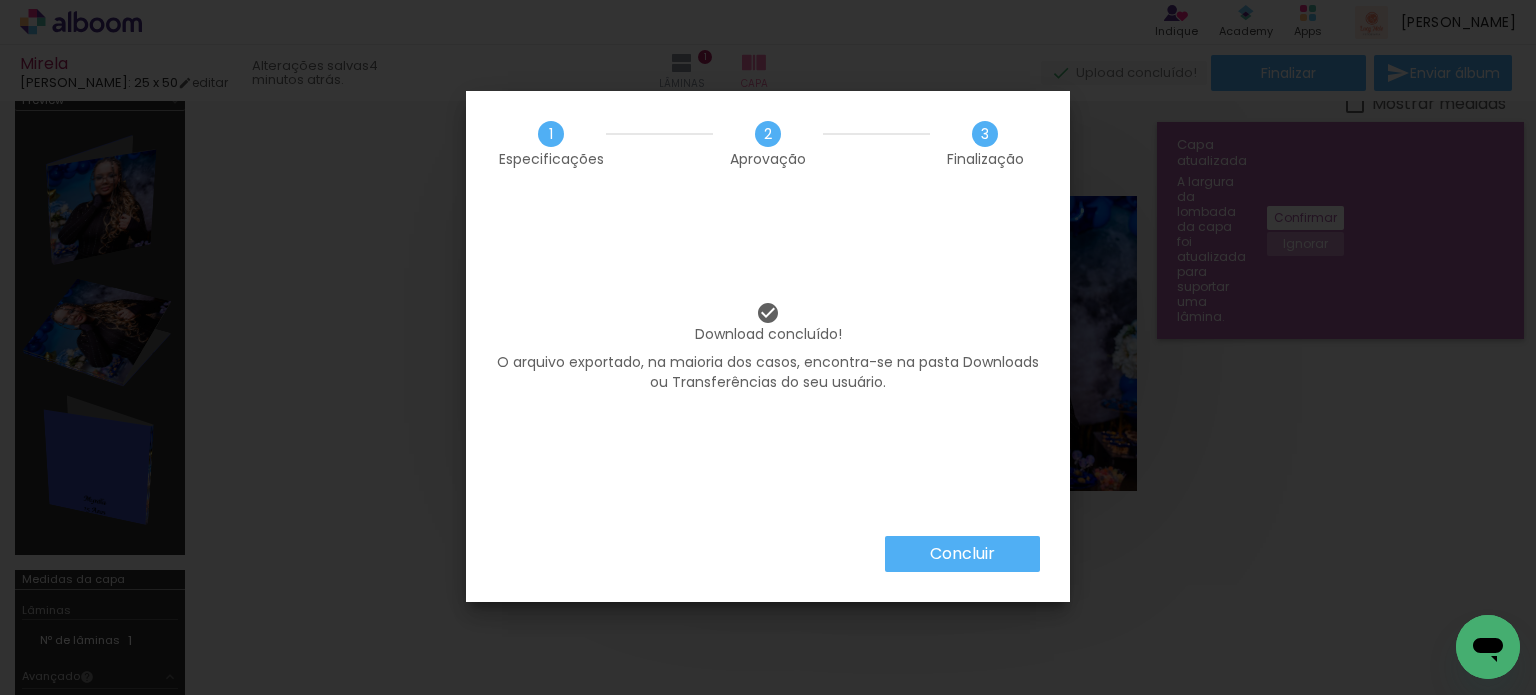 click on "Concluir" at bounding box center (0, 0) 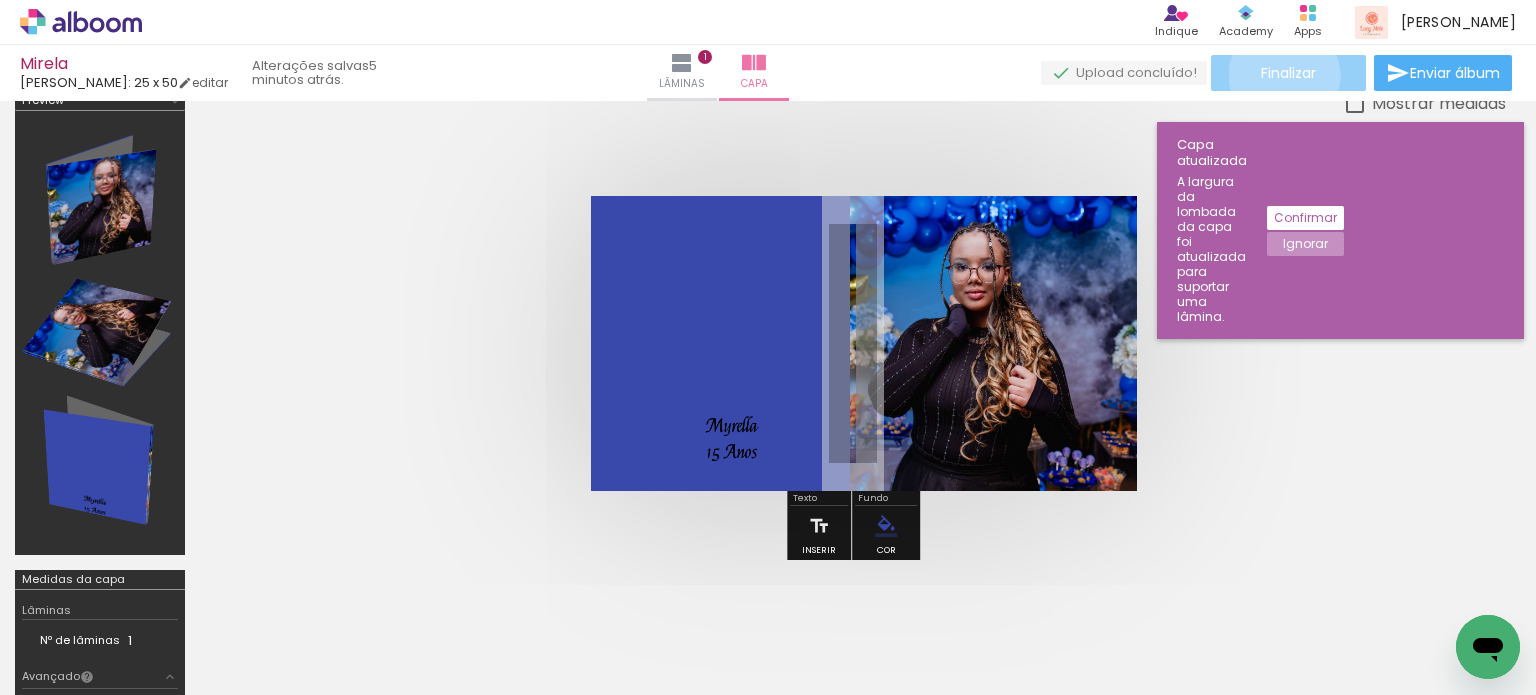 click on "Finalizar" 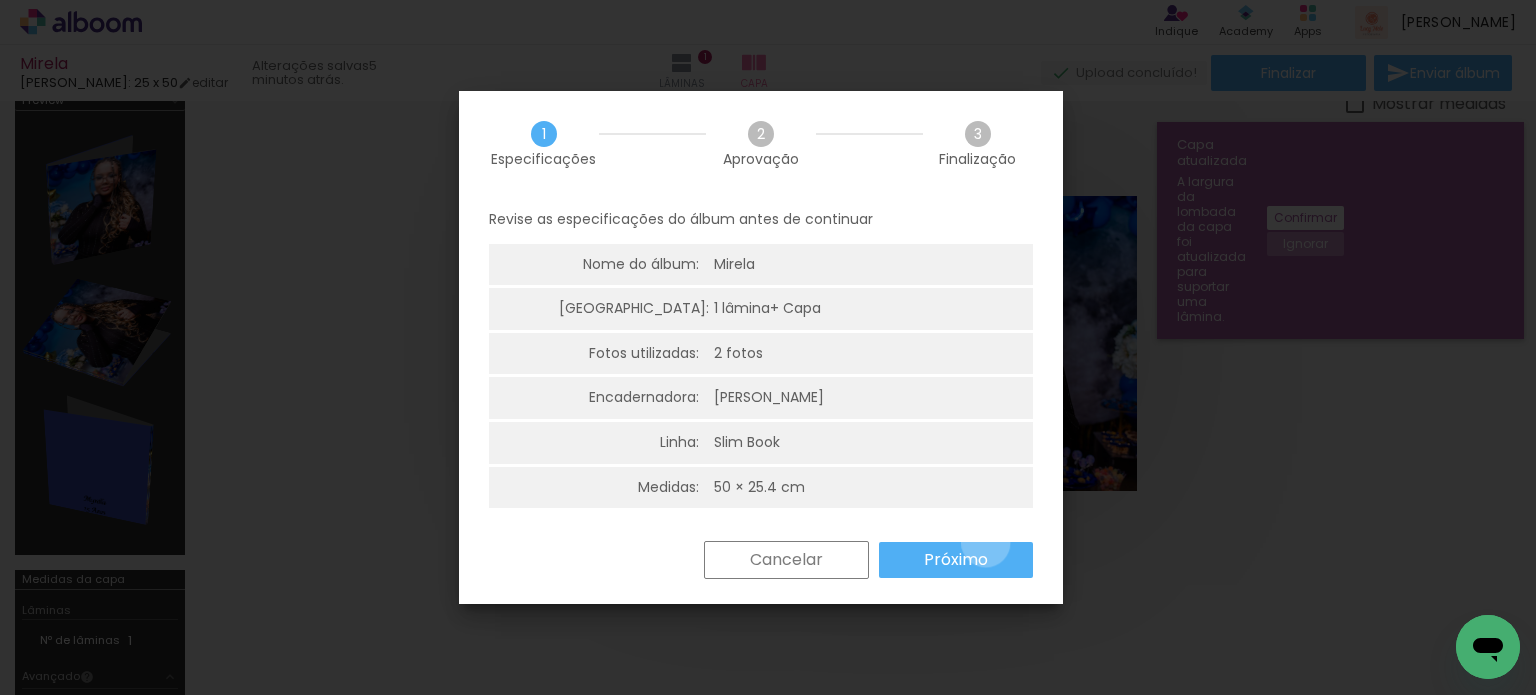 click on "Próximo" at bounding box center [956, 560] 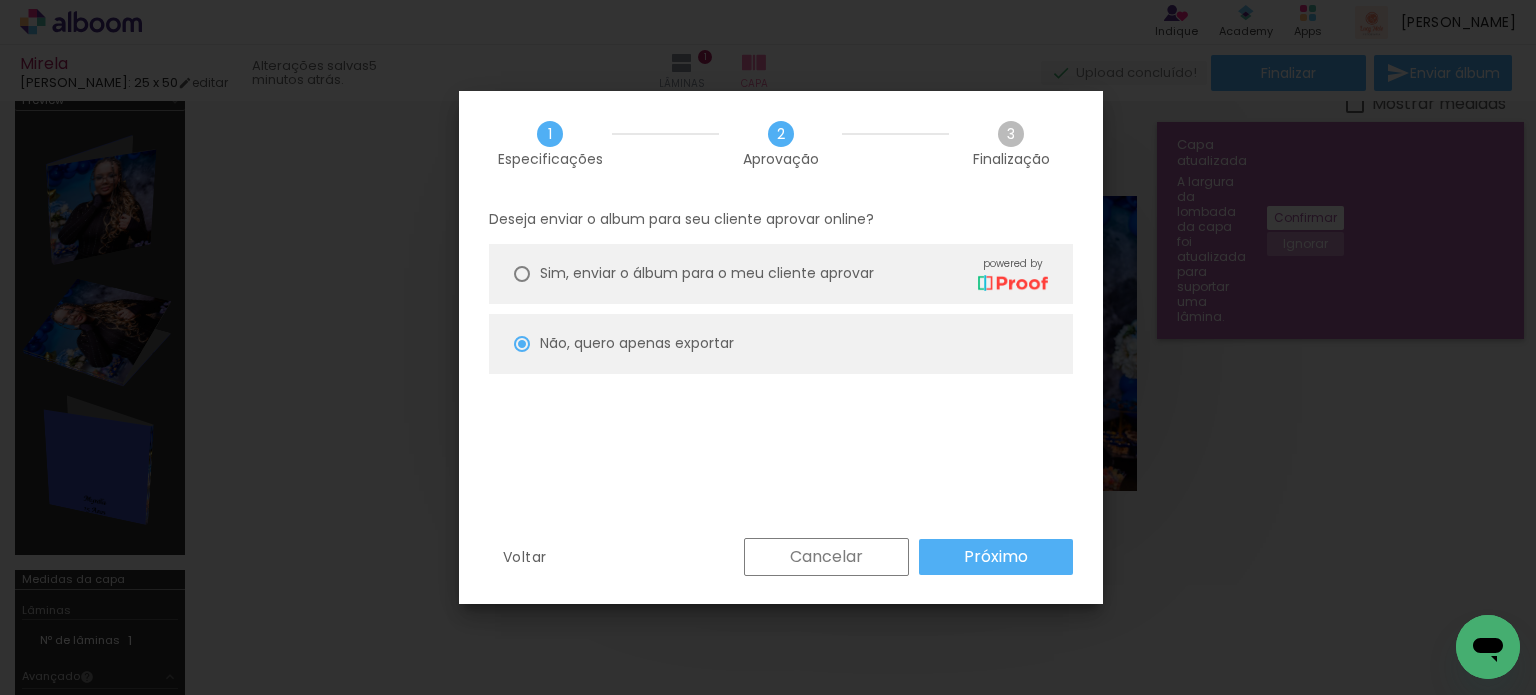 click on "Próximo" at bounding box center [0, 0] 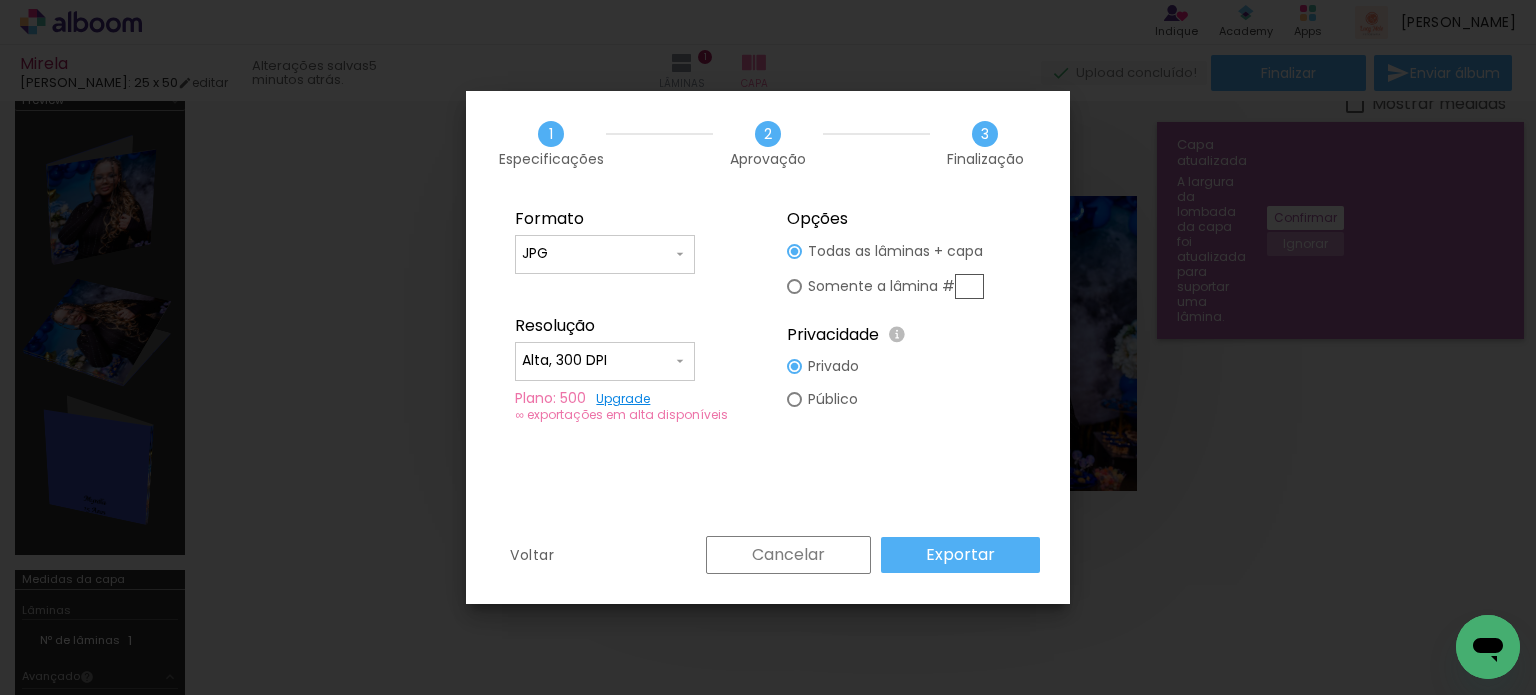 click on "Exportar" at bounding box center [960, 555] 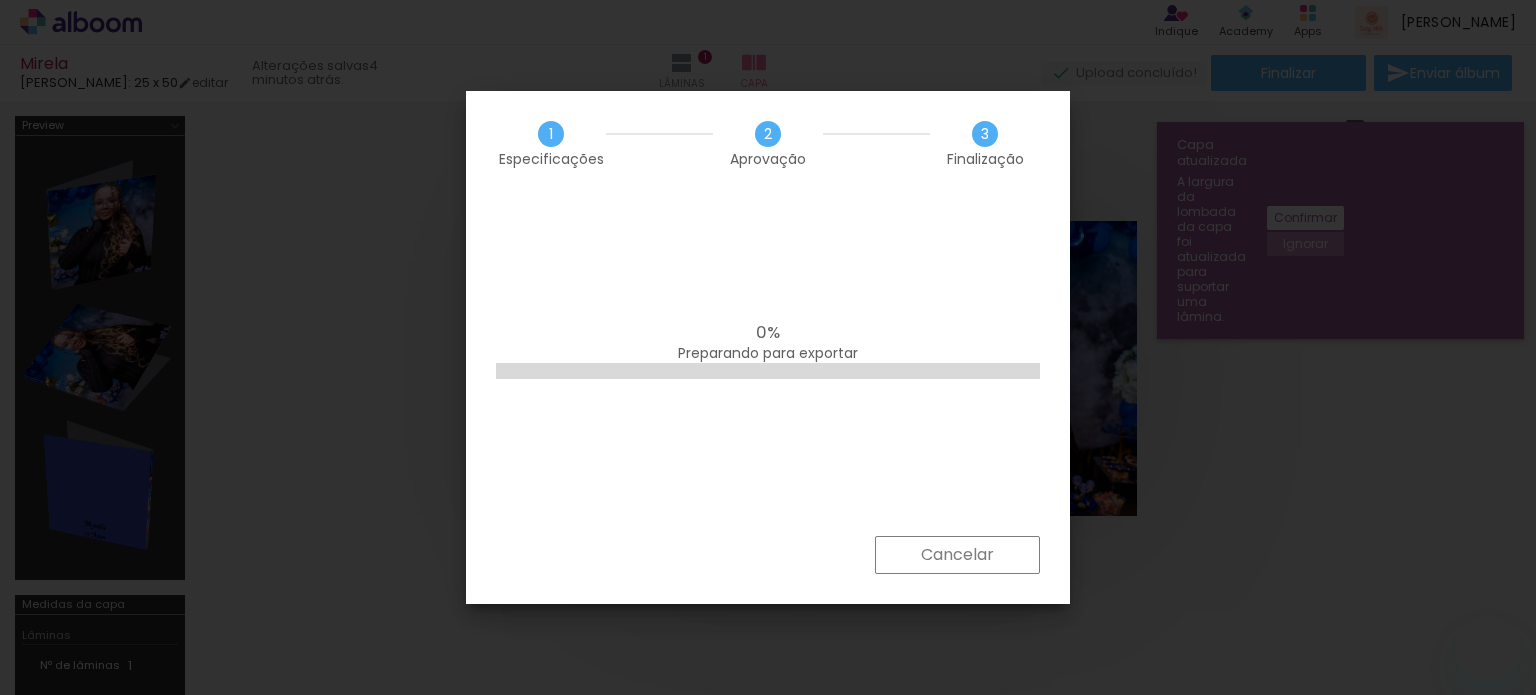 scroll, scrollTop: 0, scrollLeft: 0, axis: both 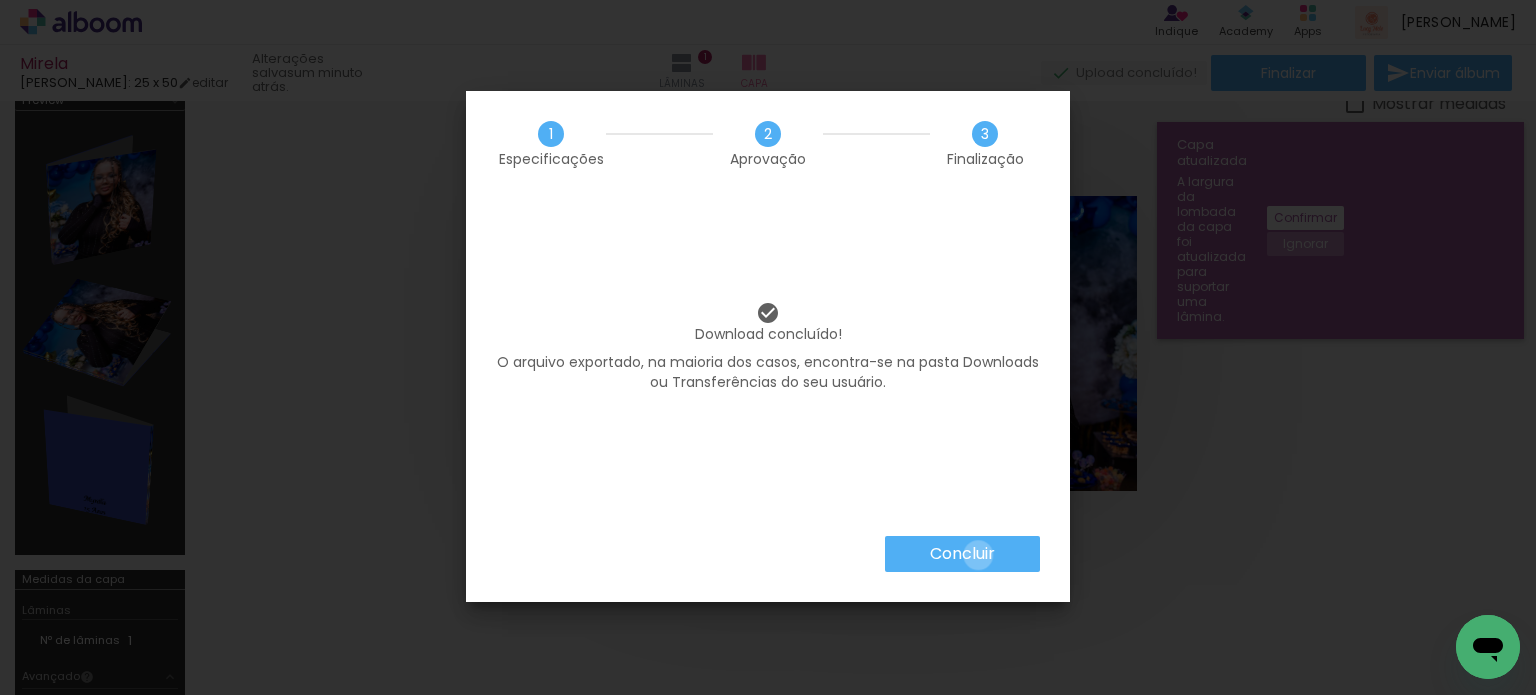 drag, startPoint x: 977, startPoint y: 555, endPoint x: 1002, endPoint y: 558, distance: 25.179358 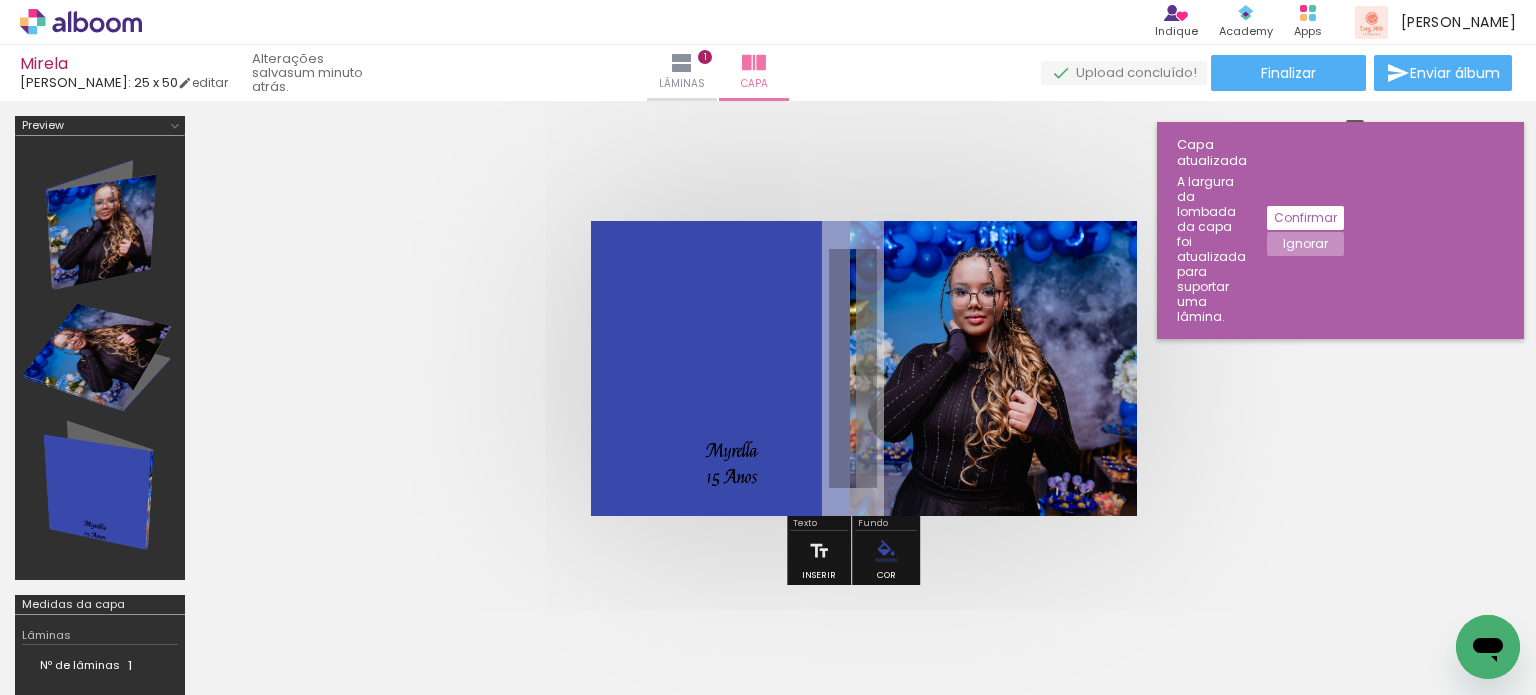 scroll, scrollTop: 0, scrollLeft: 0, axis: both 